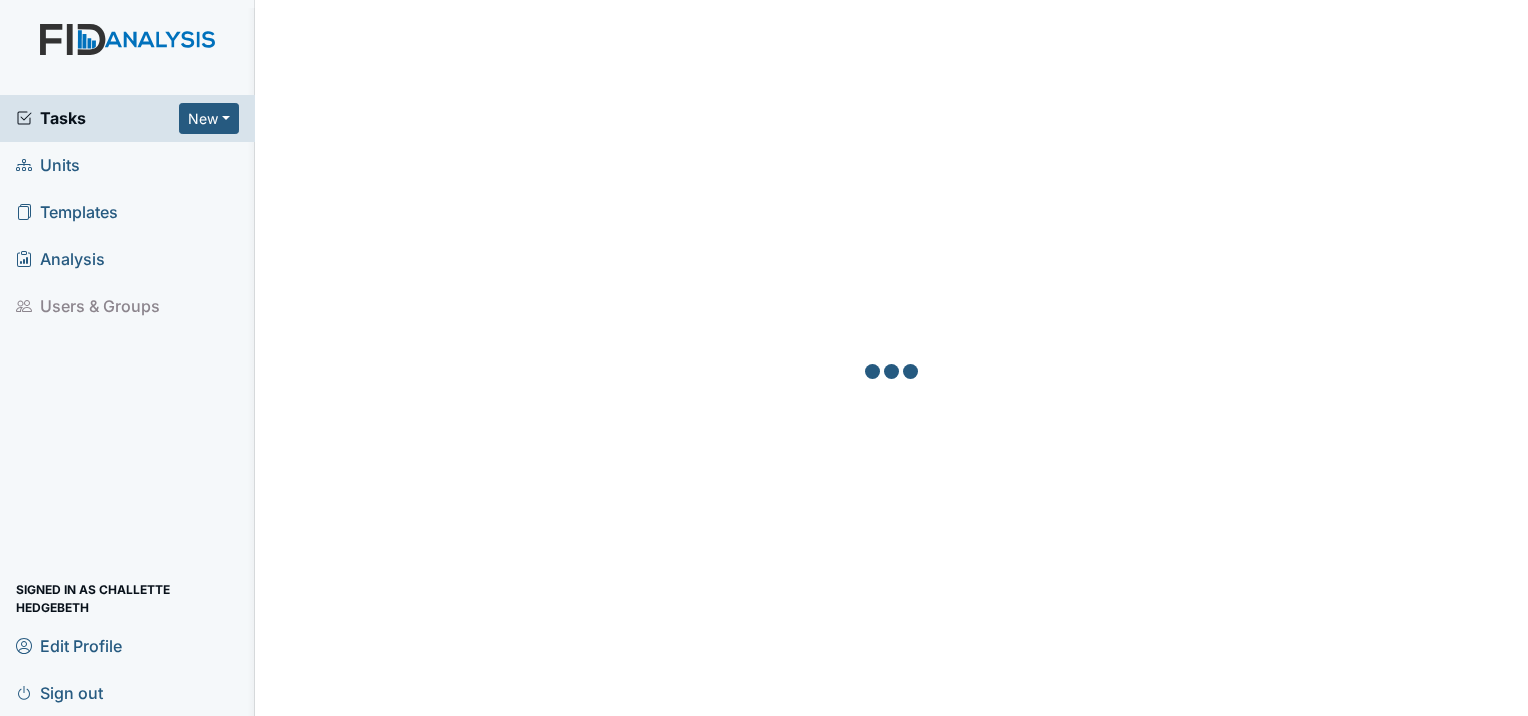 scroll, scrollTop: 0, scrollLeft: 0, axis: both 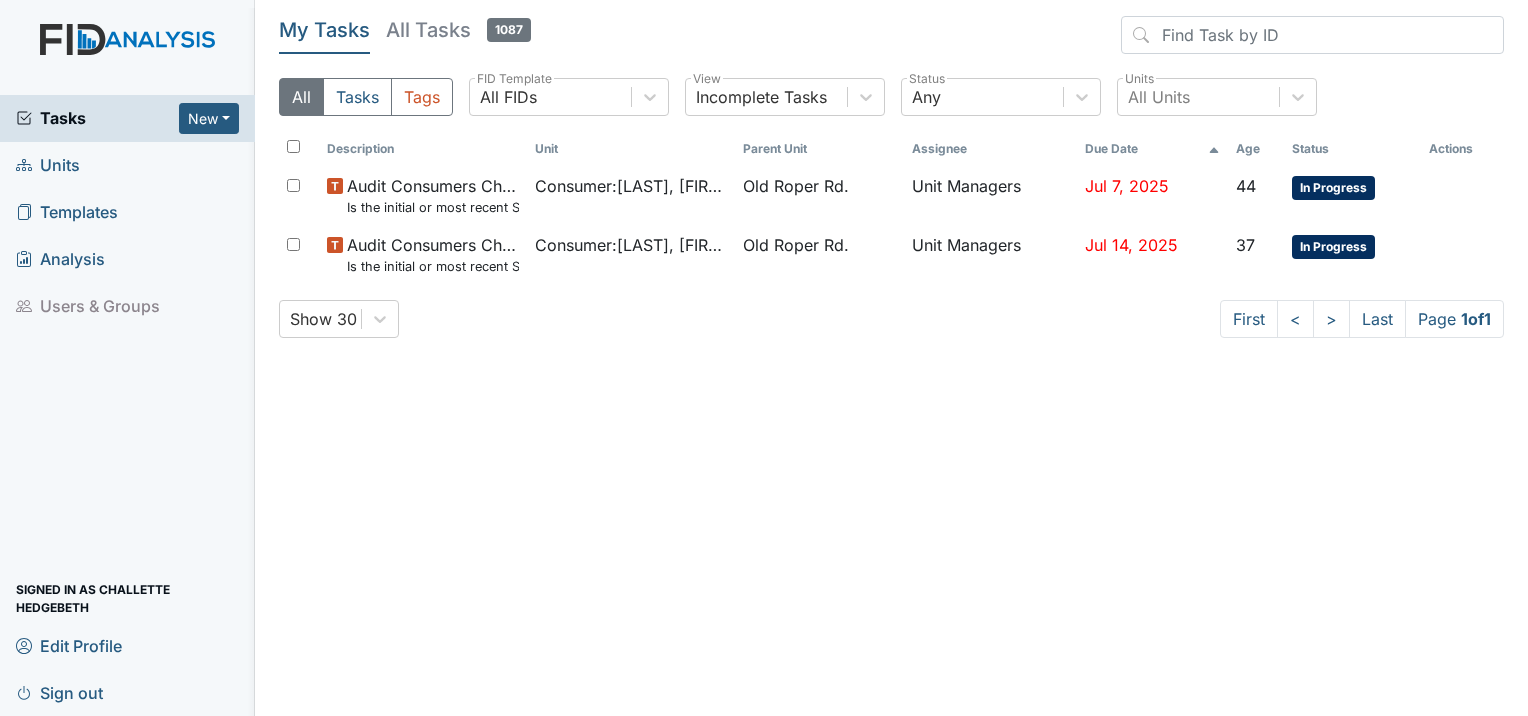 click on "Units" at bounding box center [48, 165] 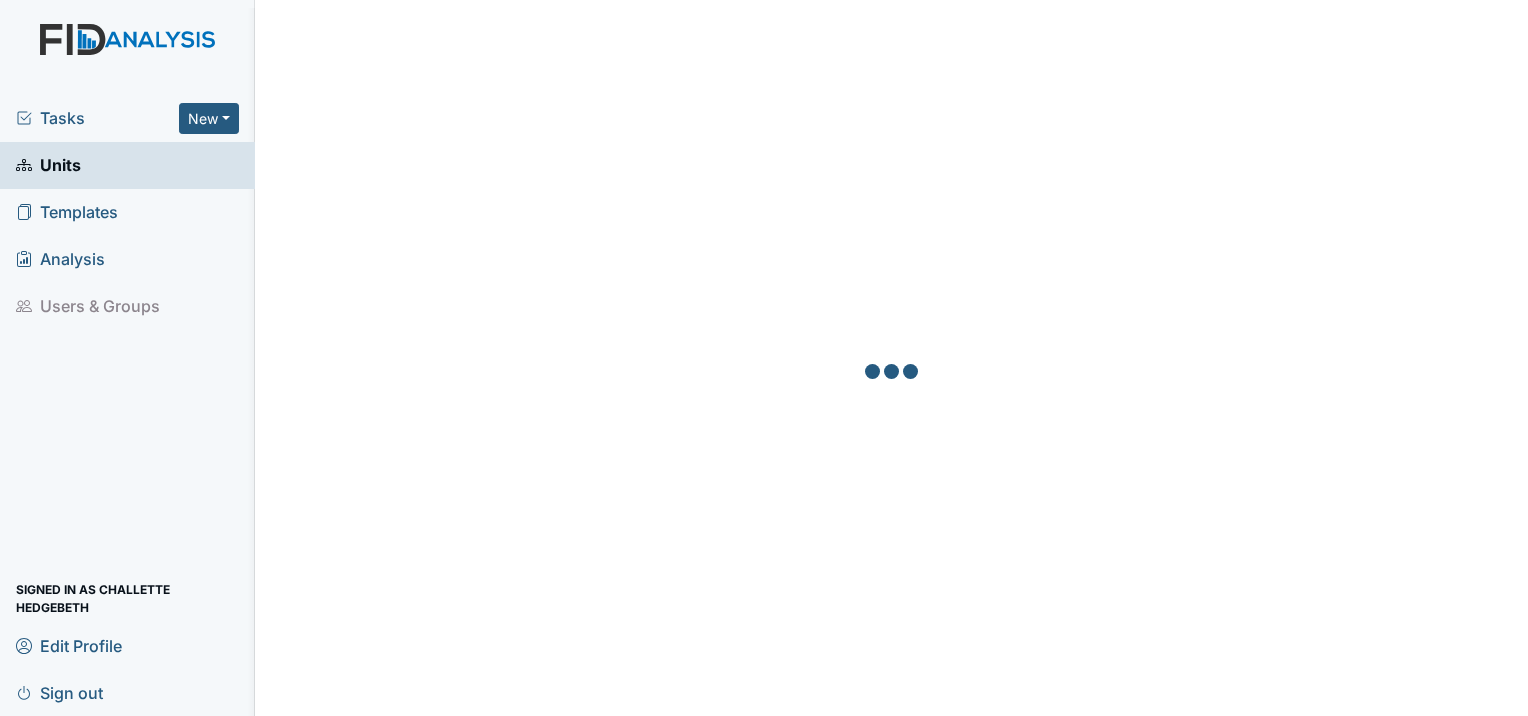 scroll, scrollTop: 0, scrollLeft: 0, axis: both 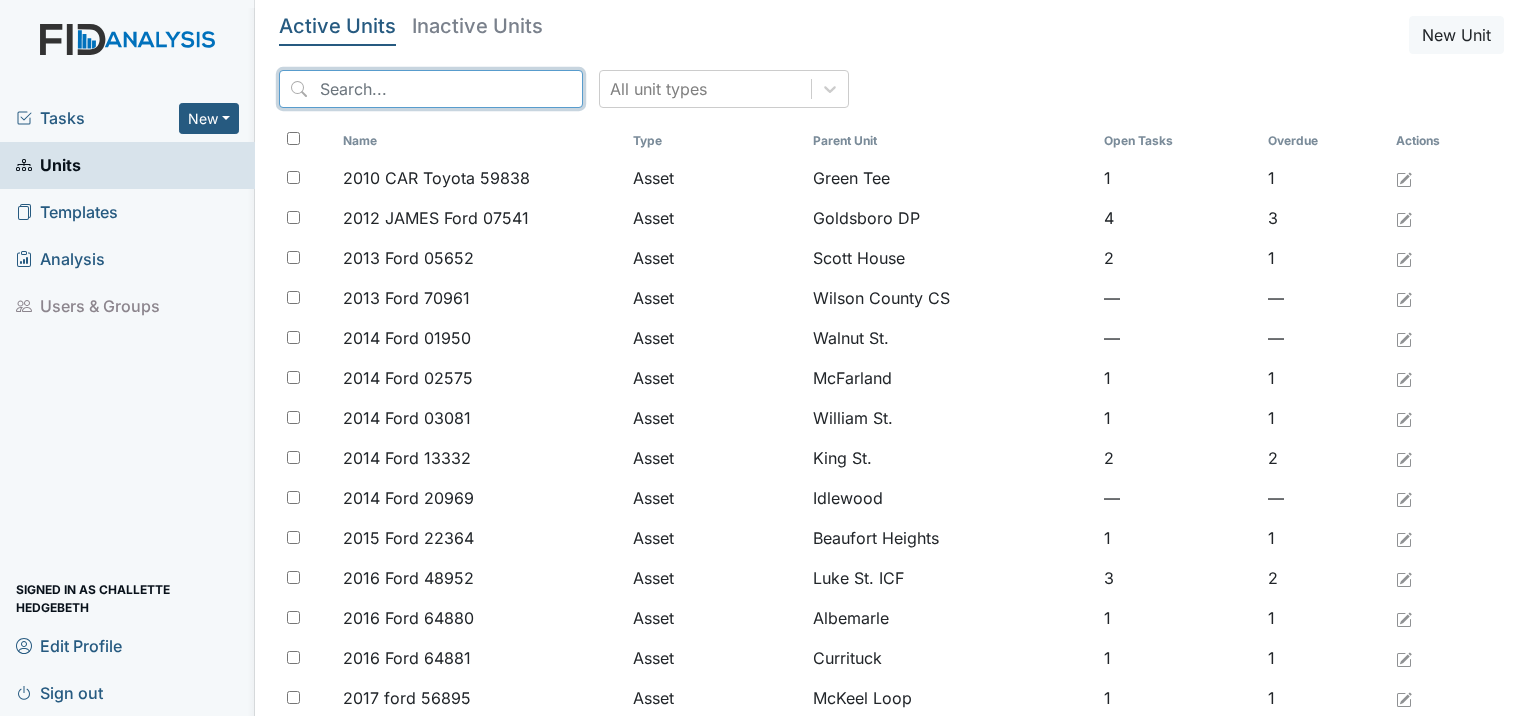 click at bounding box center [431, 89] 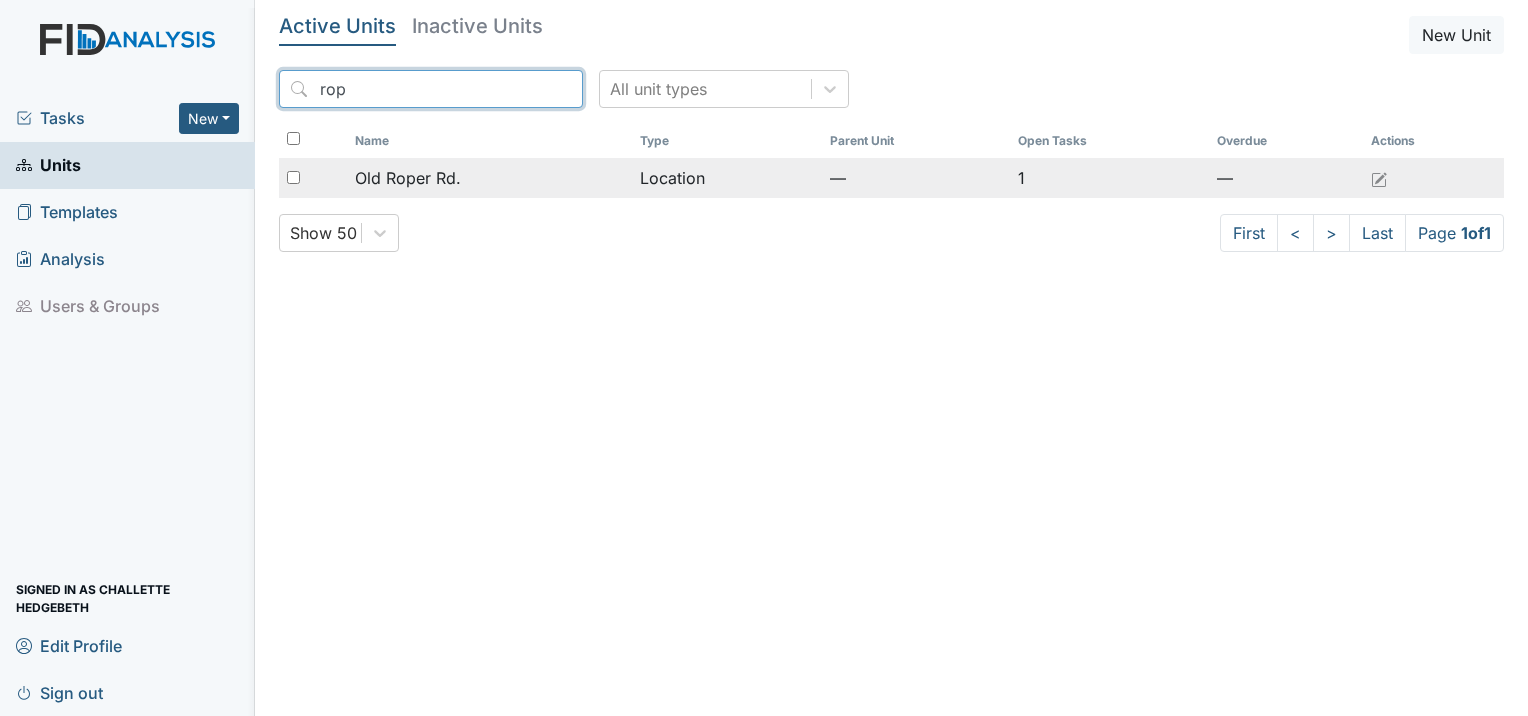 type on "rop" 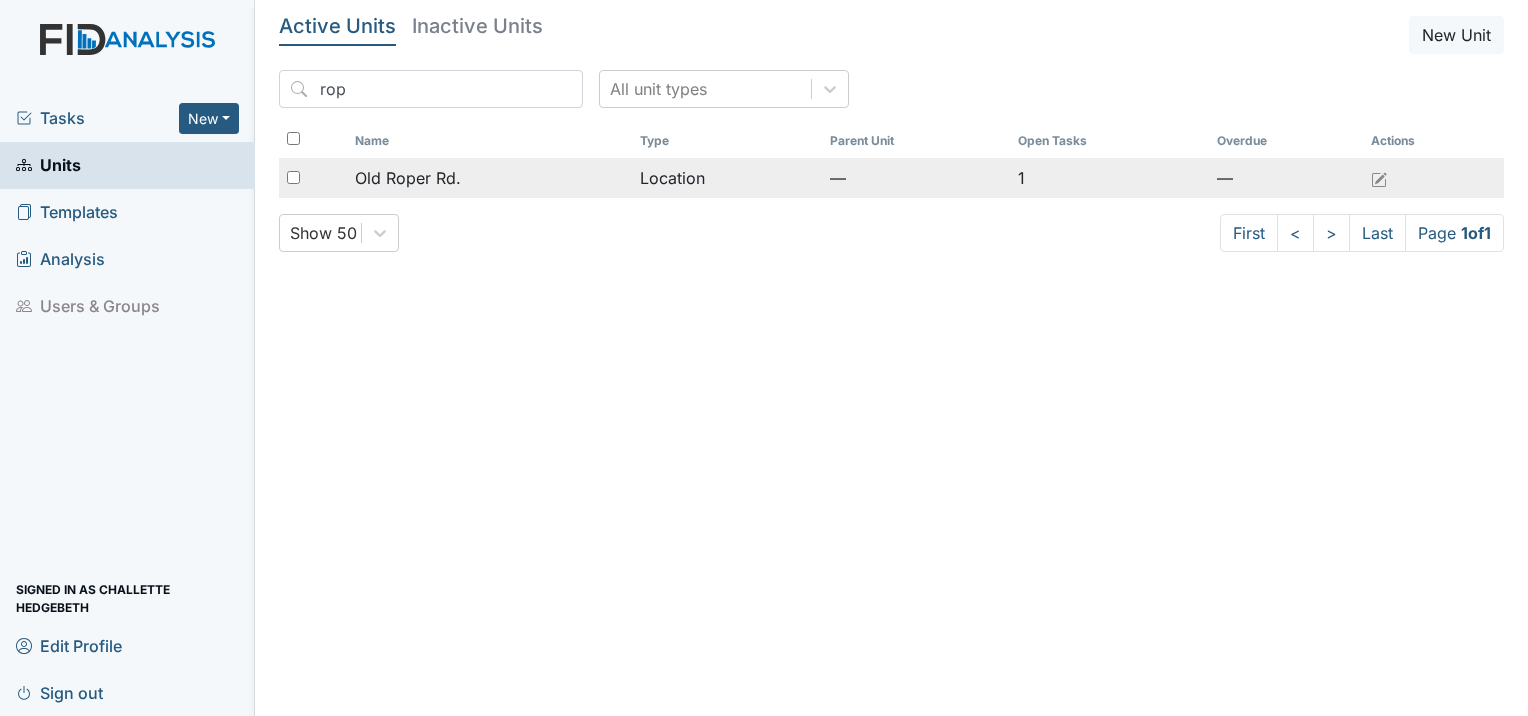 click on "Old Roper Rd." at bounding box center (490, 178) 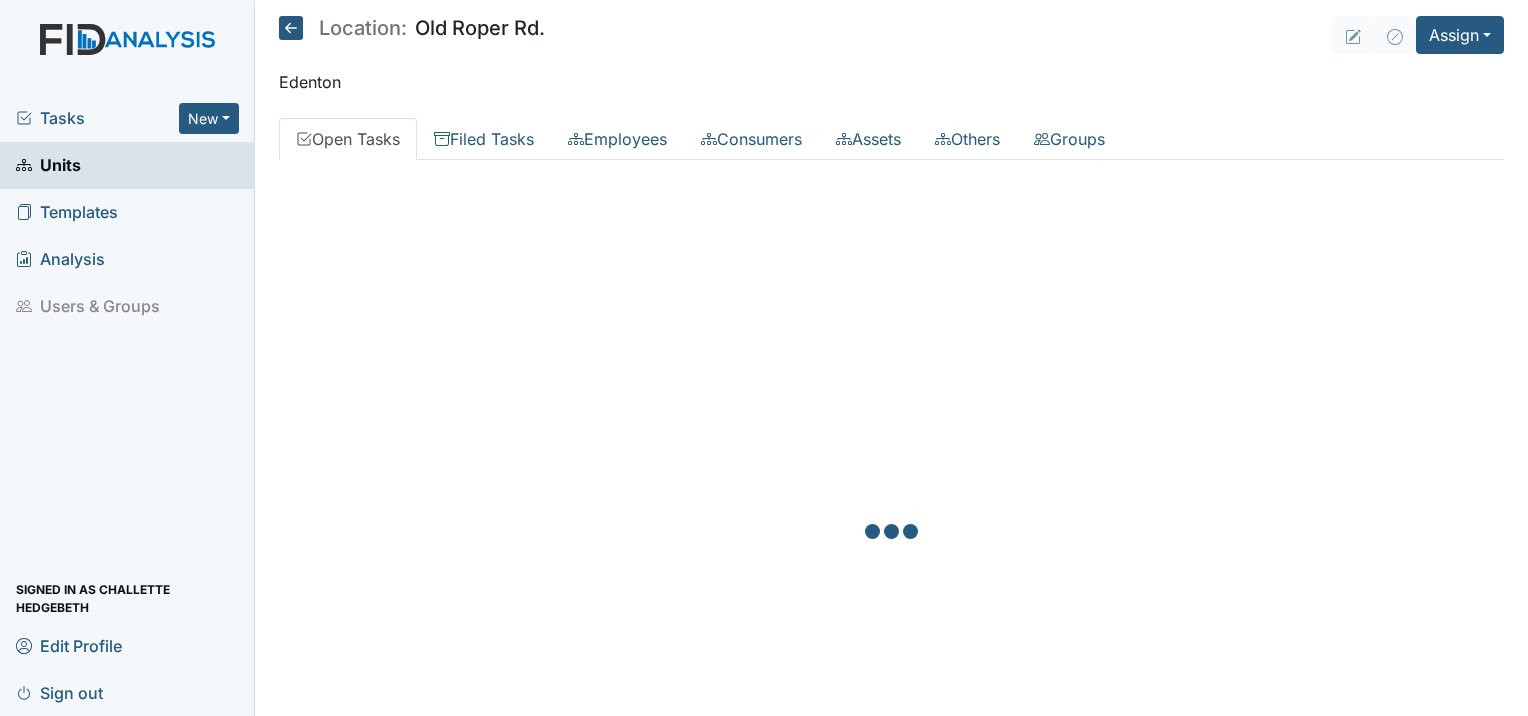 scroll, scrollTop: 0, scrollLeft: 0, axis: both 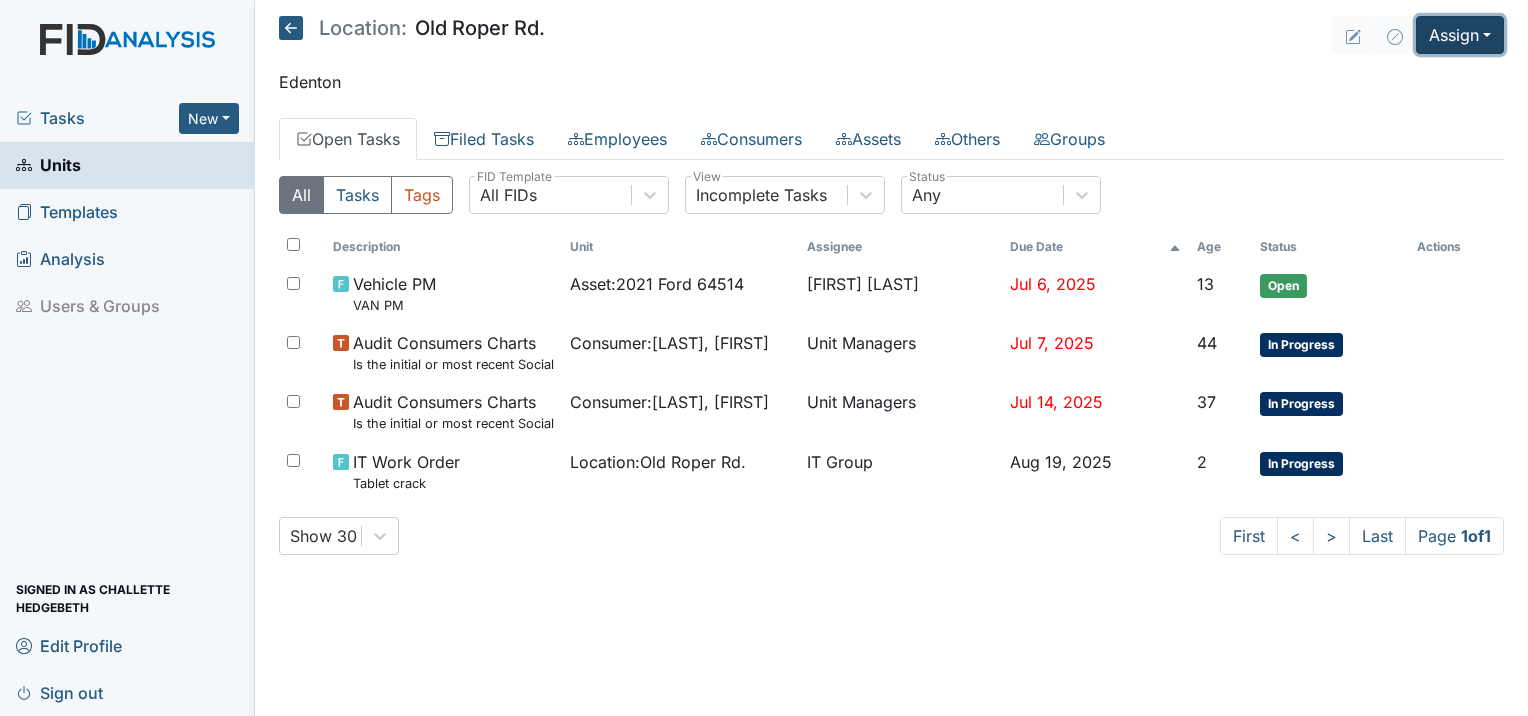 click on "Assign" at bounding box center (1460, 35) 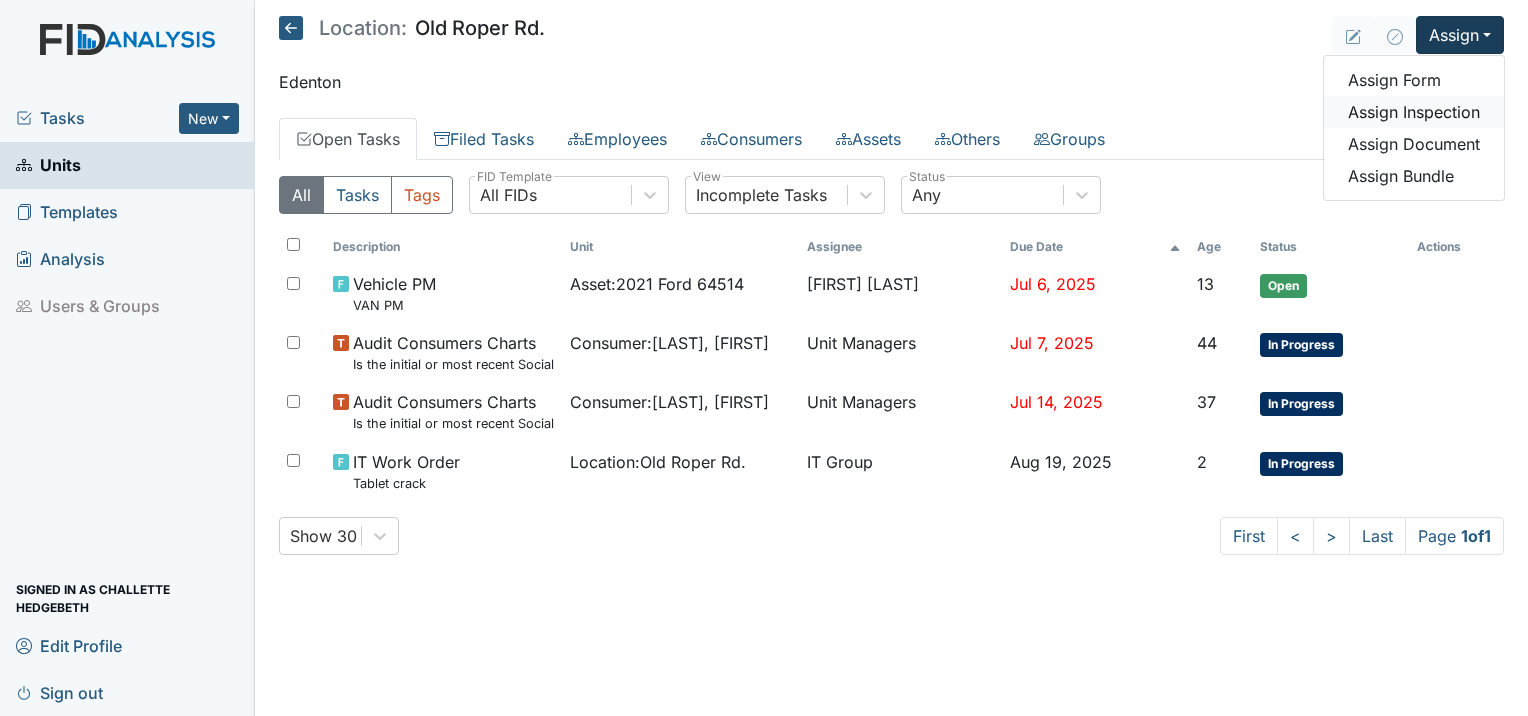 click on "Assign Inspection" at bounding box center [1414, 112] 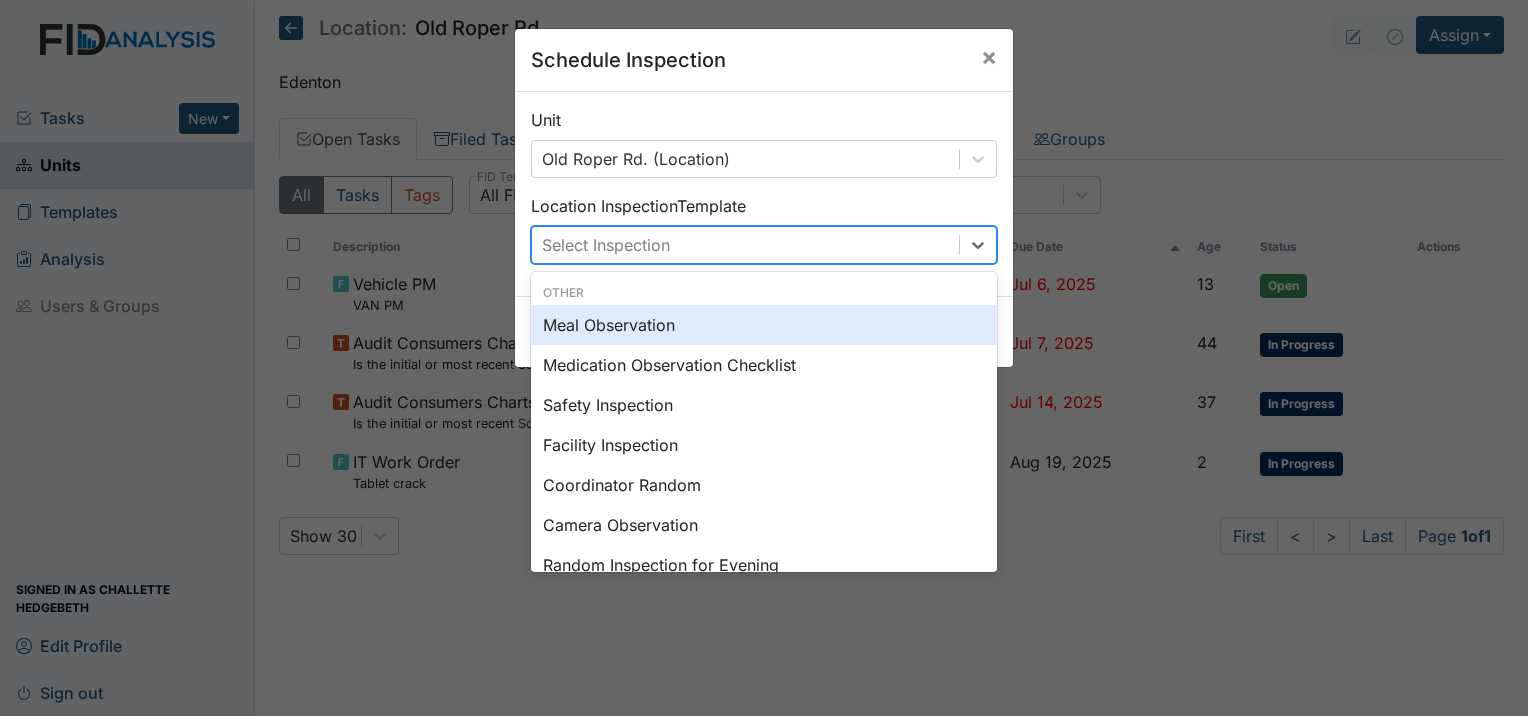 click on "Select Inspection" at bounding box center (745, 245) 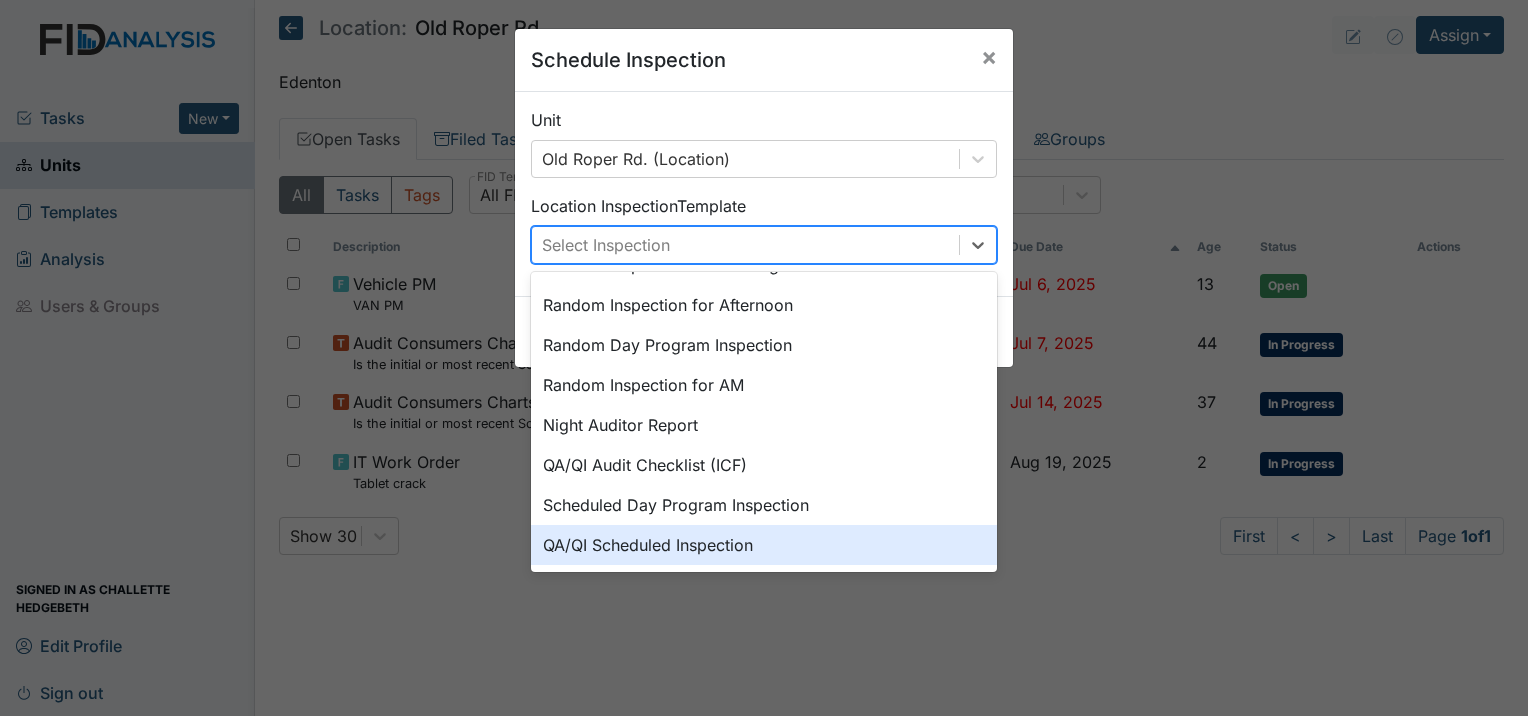 scroll, scrollTop: 344, scrollLeft: 0, axis: vertical 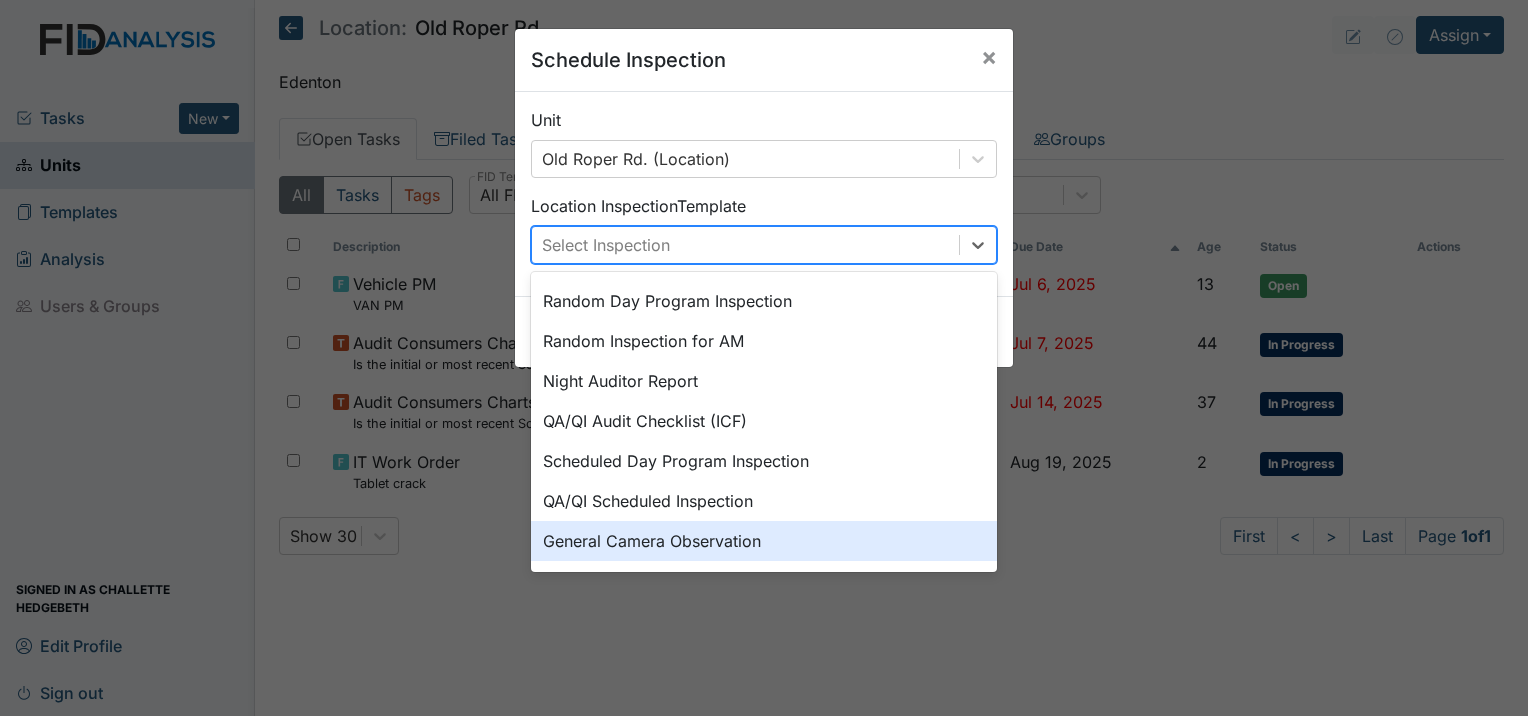 click on "General Camera Observation" at bounding box center [764, 541] 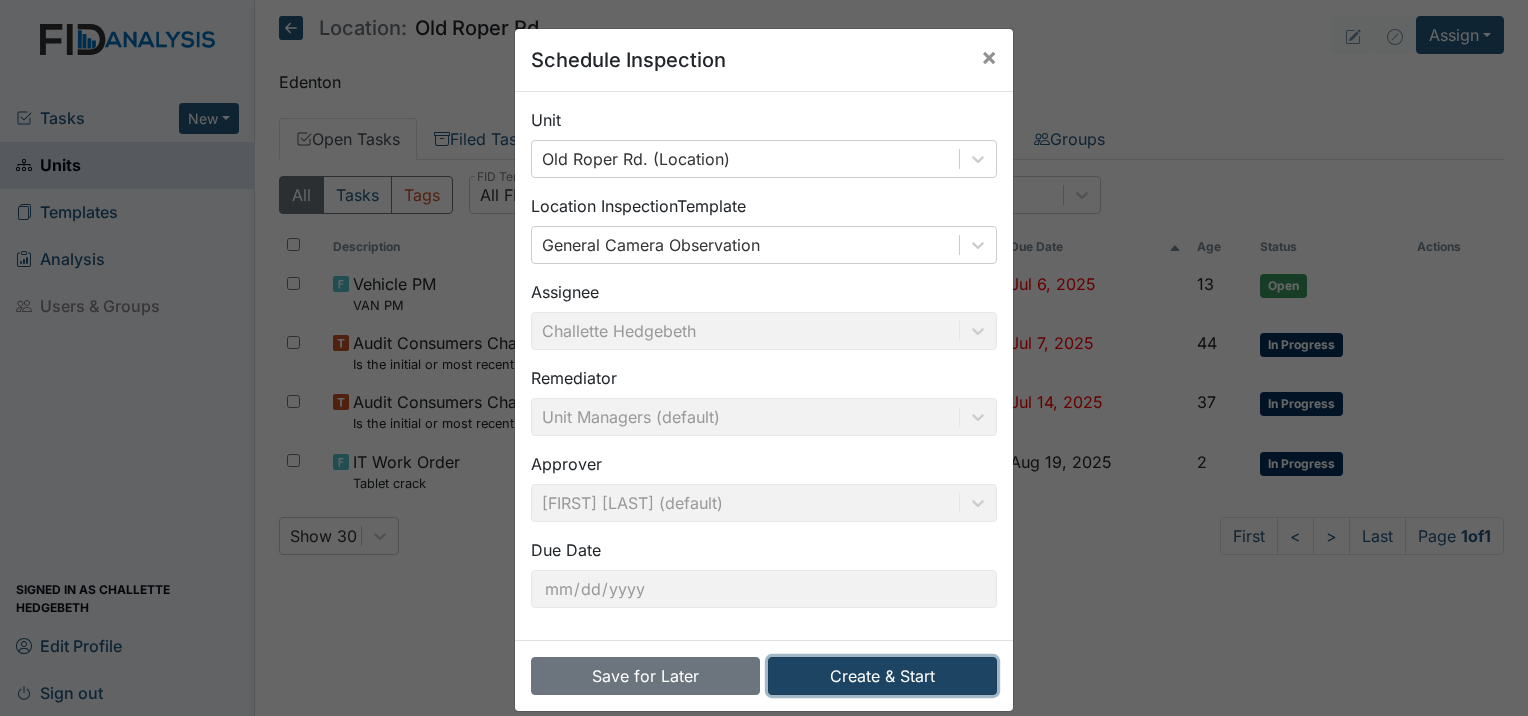 click on "Create & Start" at bounding box center [882, 676] 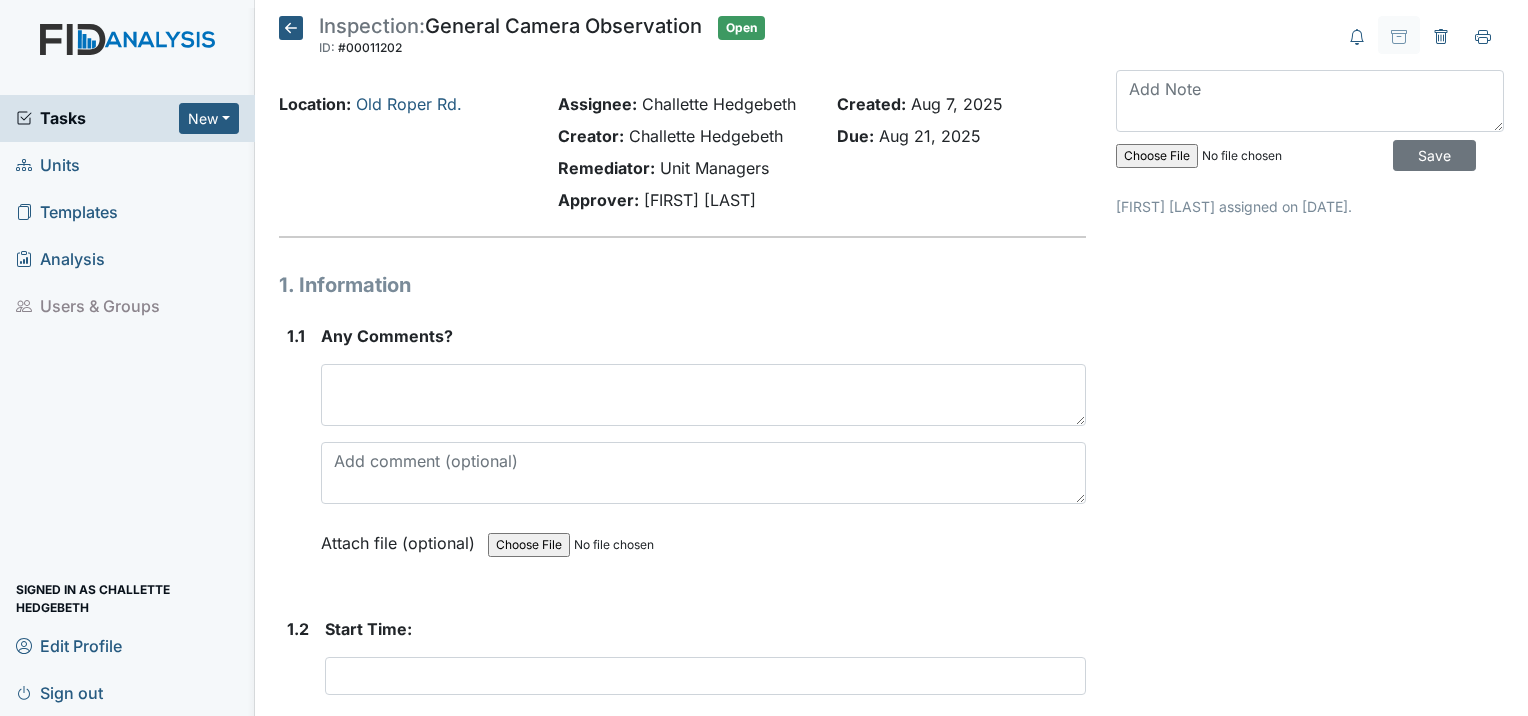 scroll, scrollTop: 0, scrollLeft: 0, axis: both 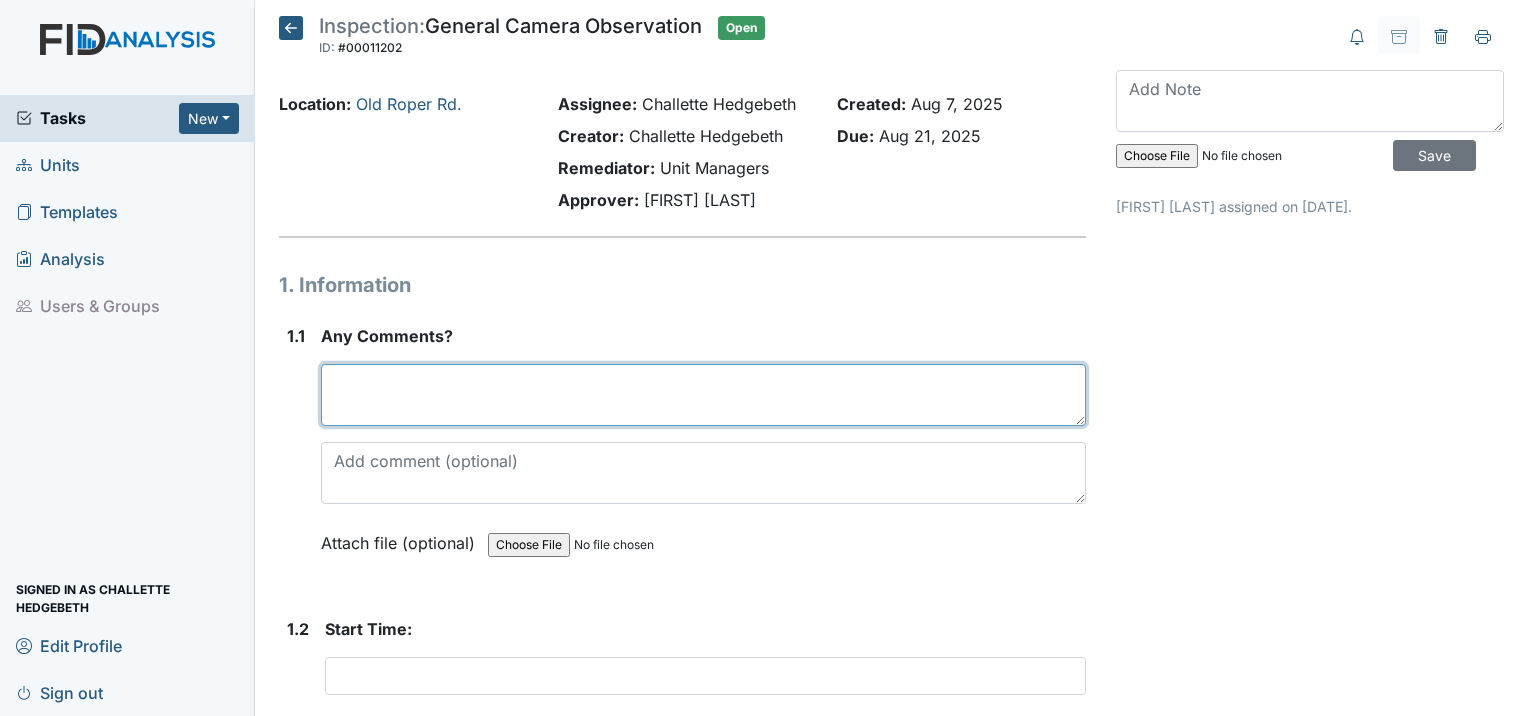 click at bounding box center [703, 395] 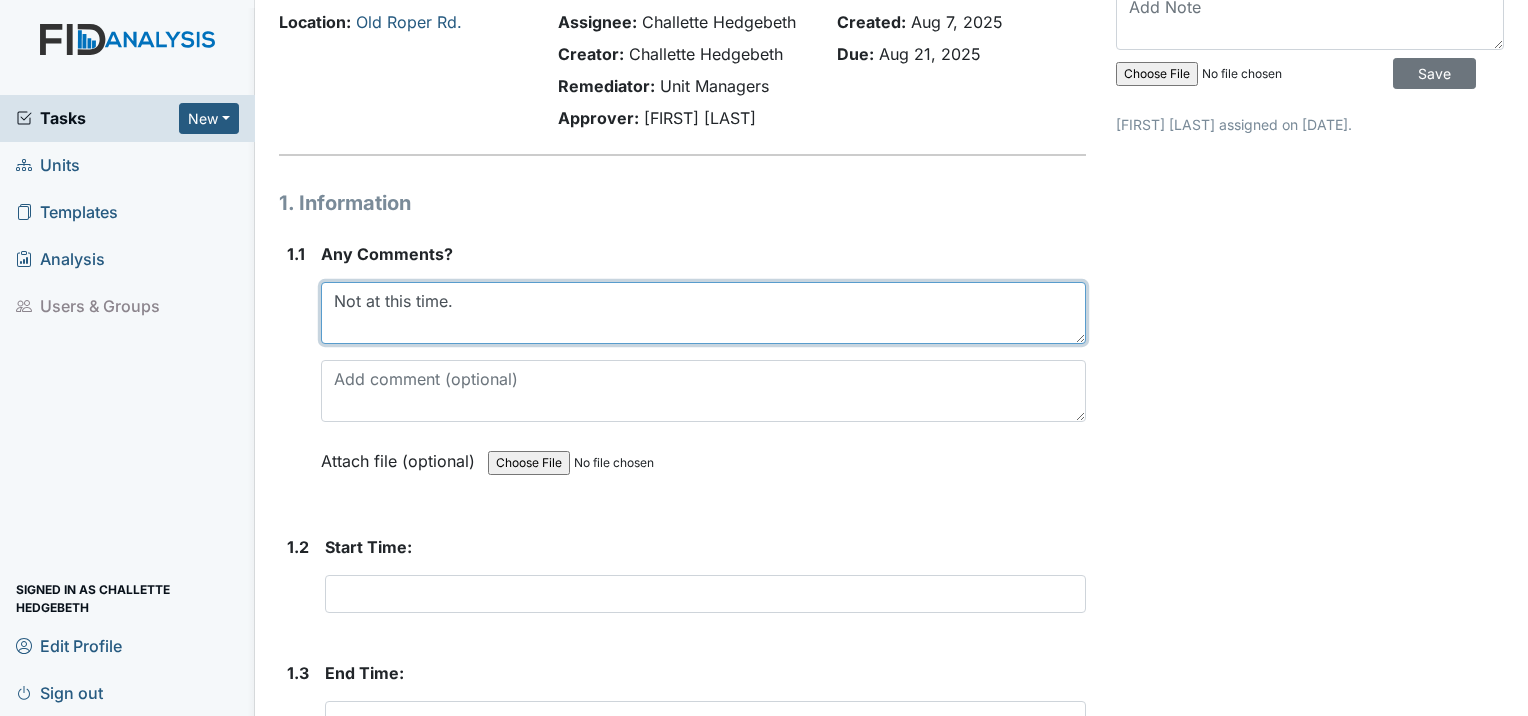 scroll, scrollTop: 300, scrollLeft: 0, axis: vertical 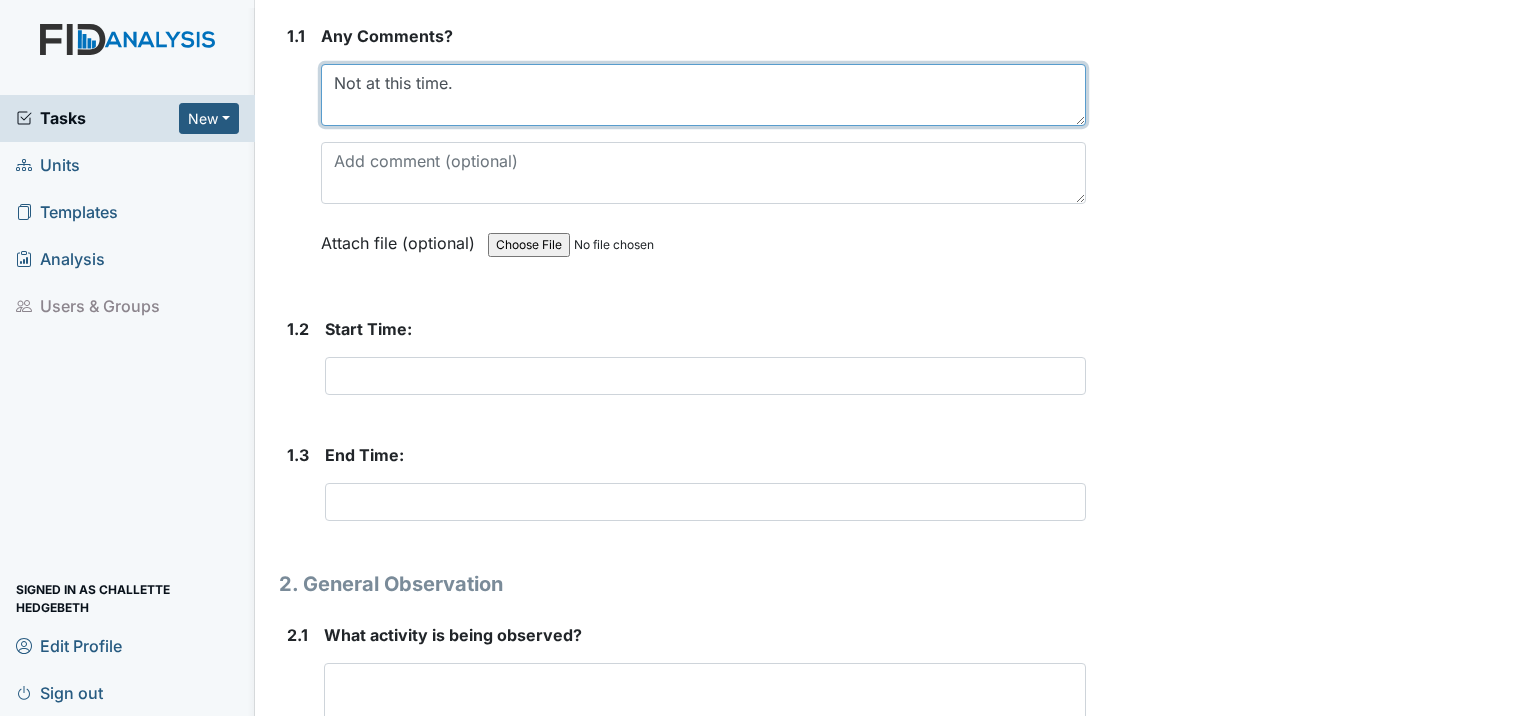 type on "Not at this time." 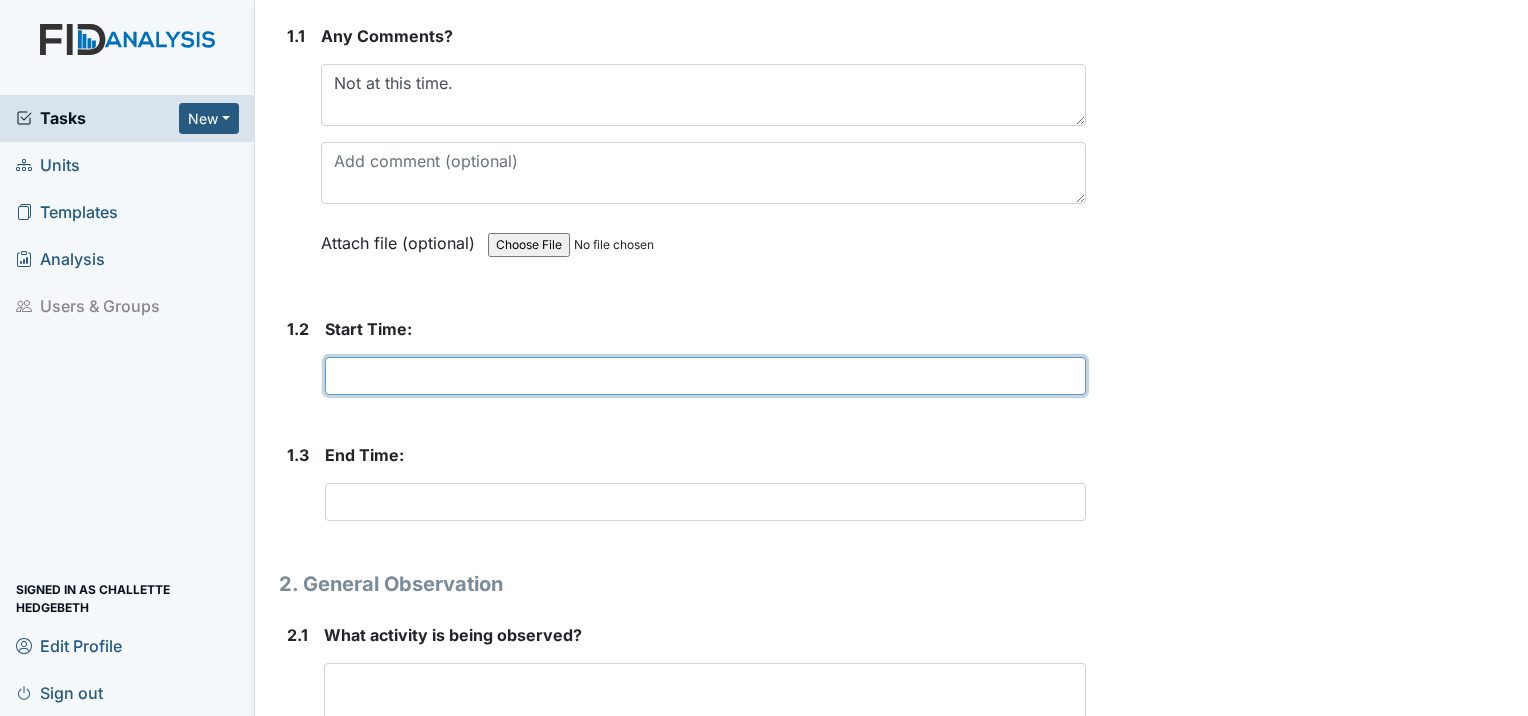 click at bounding box center [705, 376] 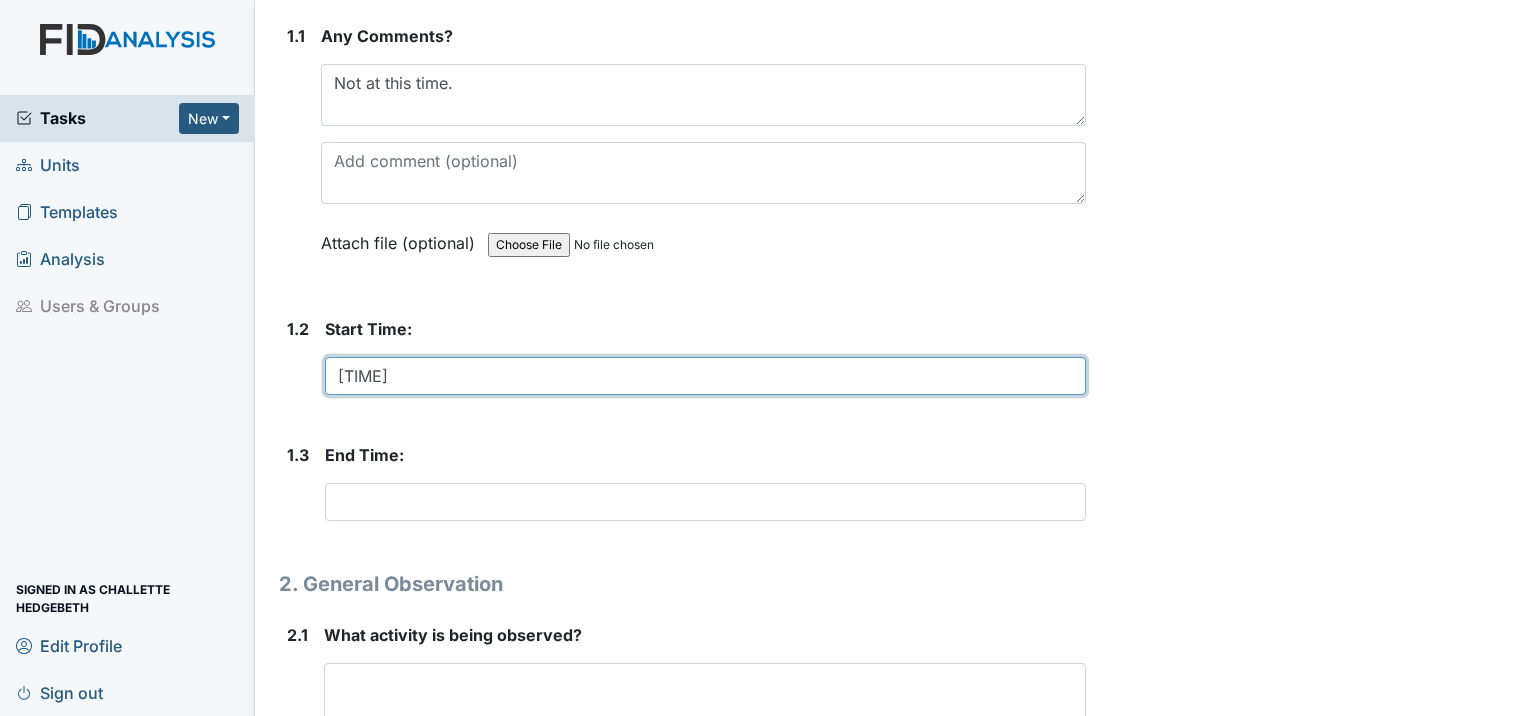 type on "7:30" 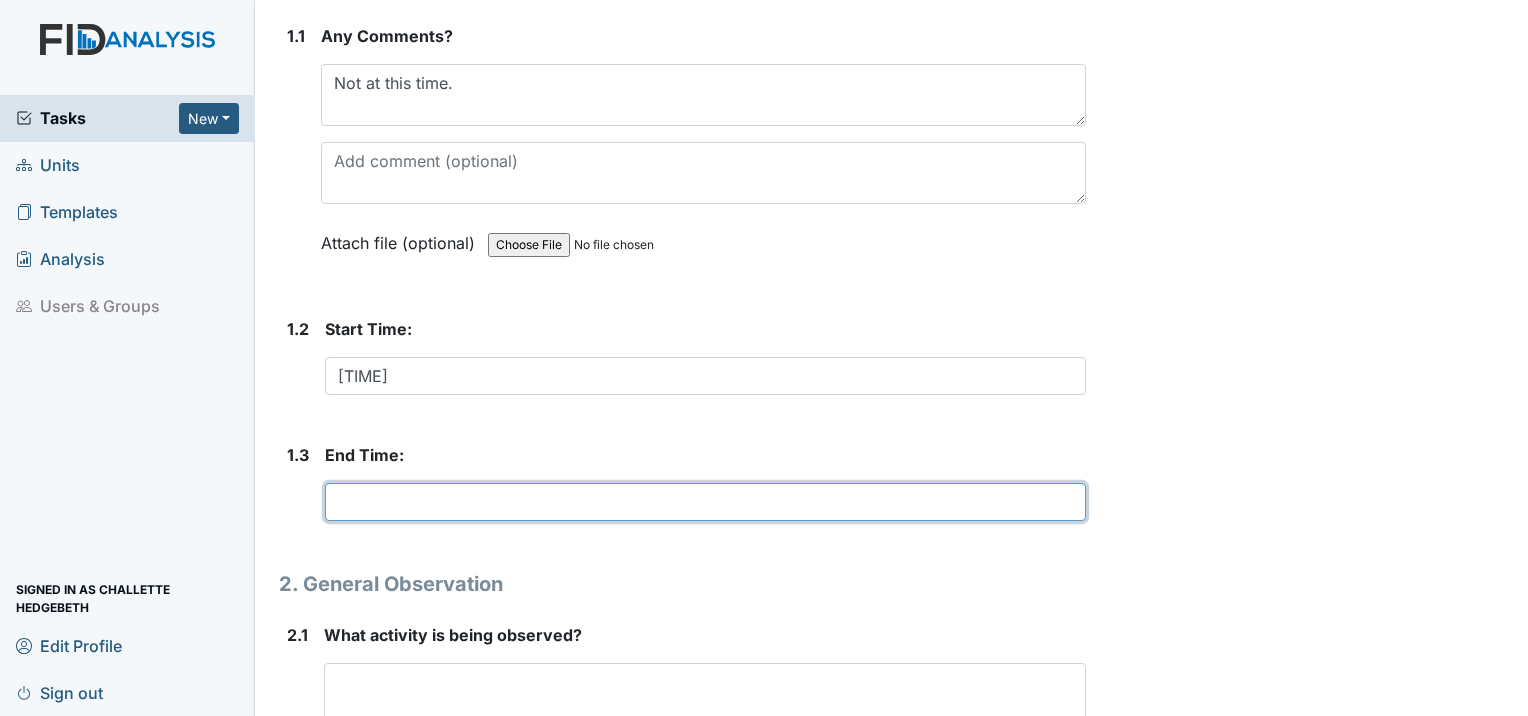 click at bounding box center (705, 502) 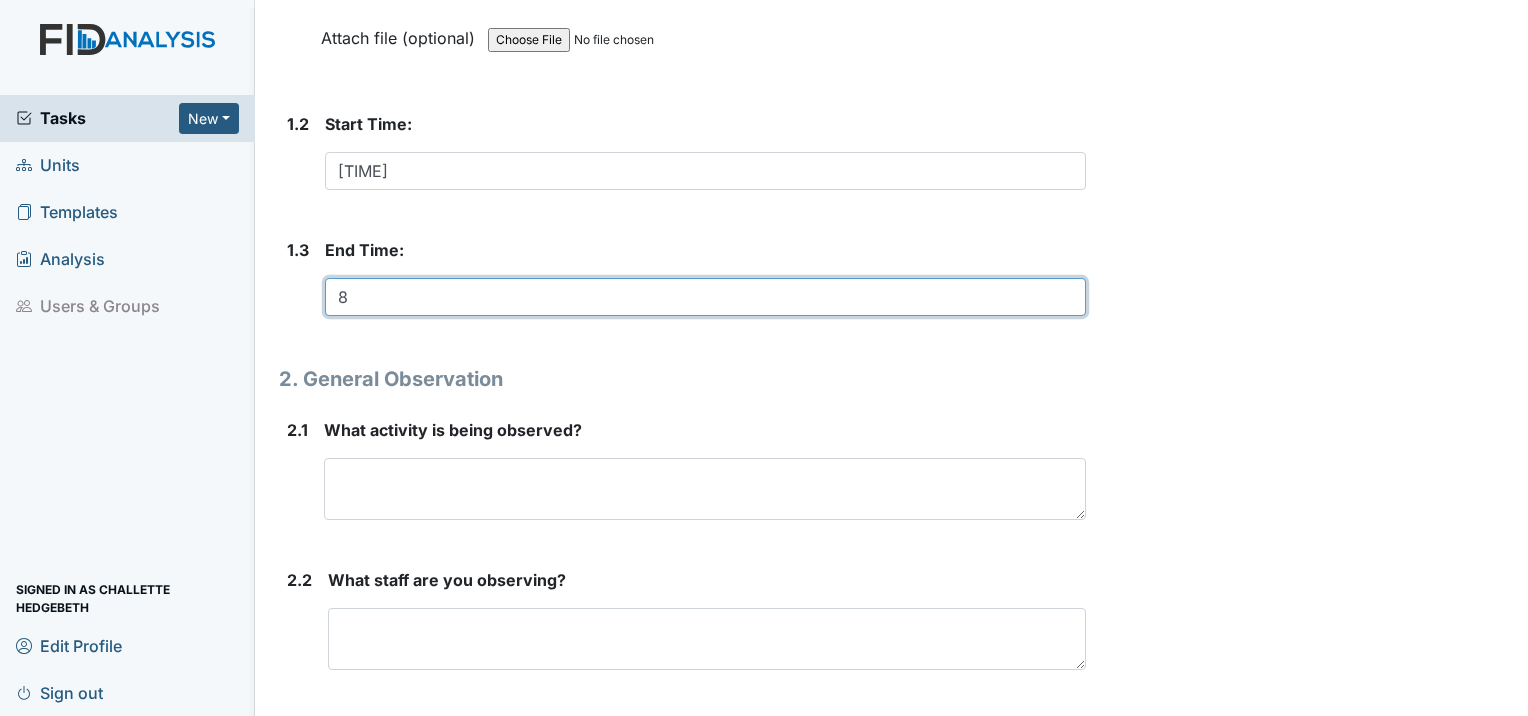 scroll, scrollTop: 600, scrollLeft: 0, axis: vertical 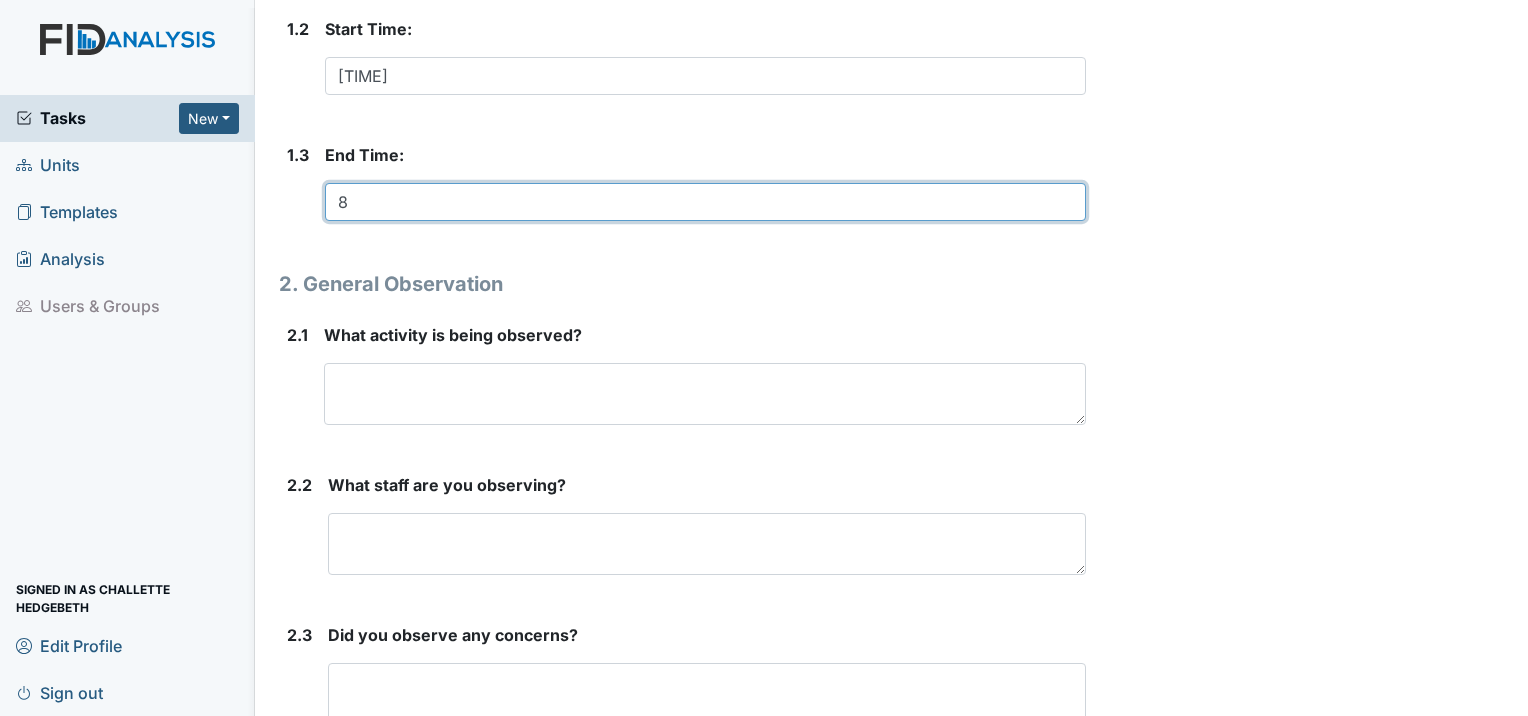 type on "8" 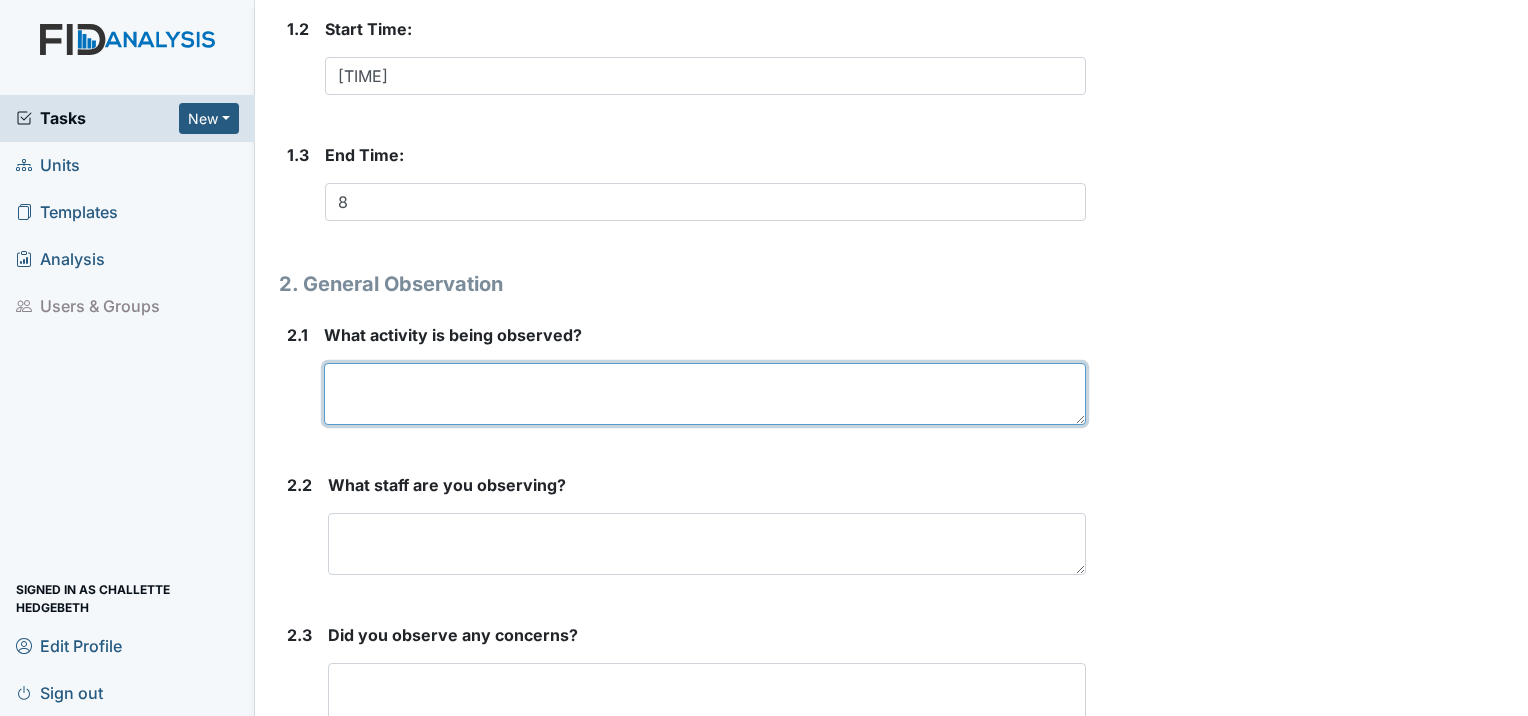 click at bounding box center [705, 394] 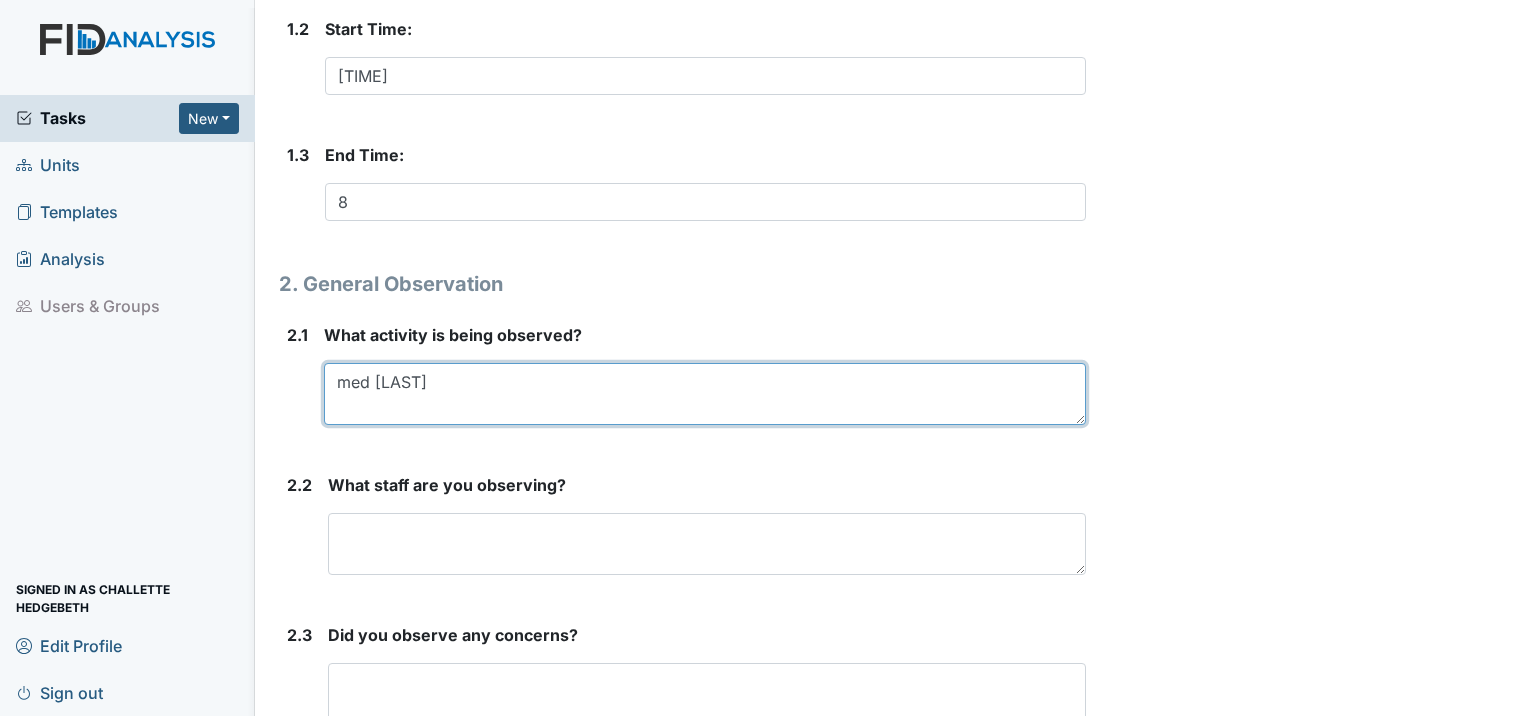 scroll, scrollTop: 708, scrollLeft: 0, axis: vertical 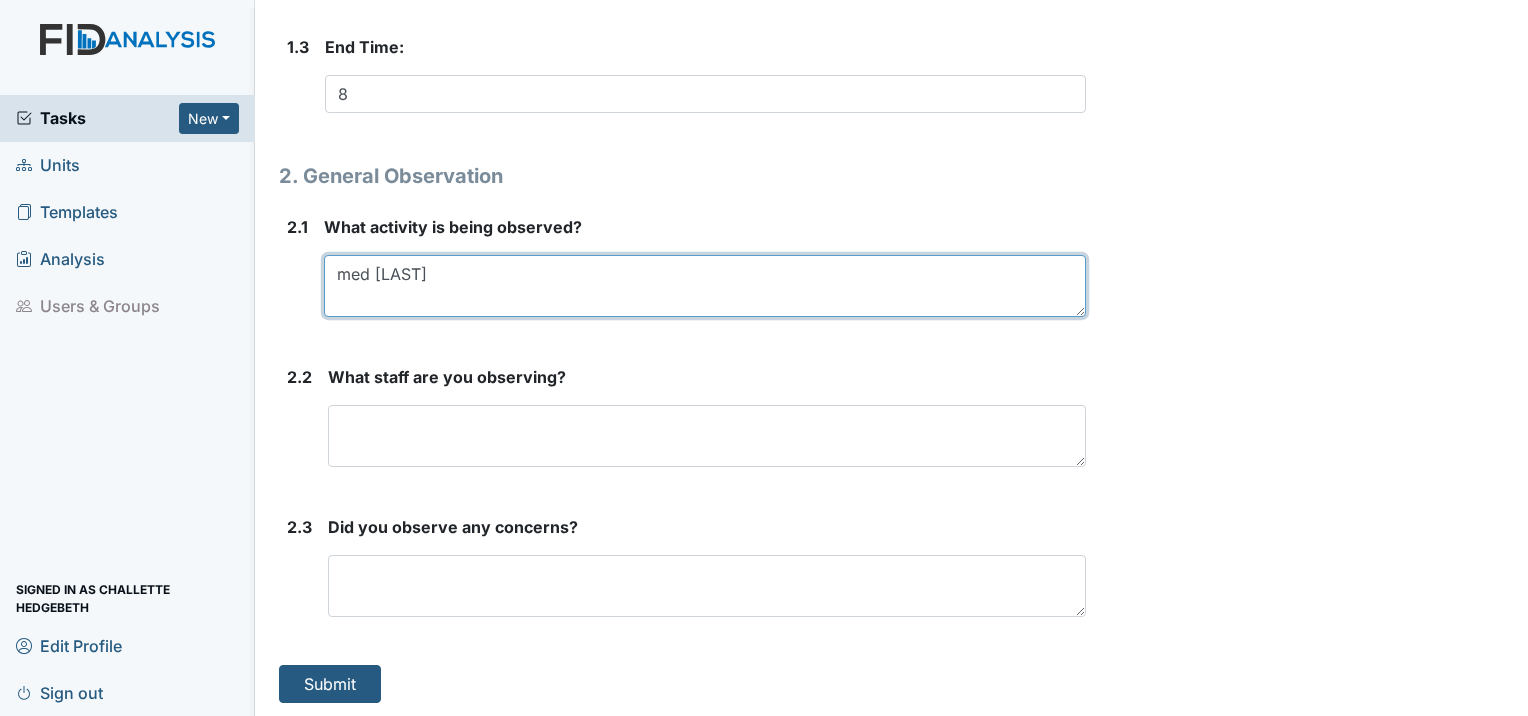 type on "med pass" 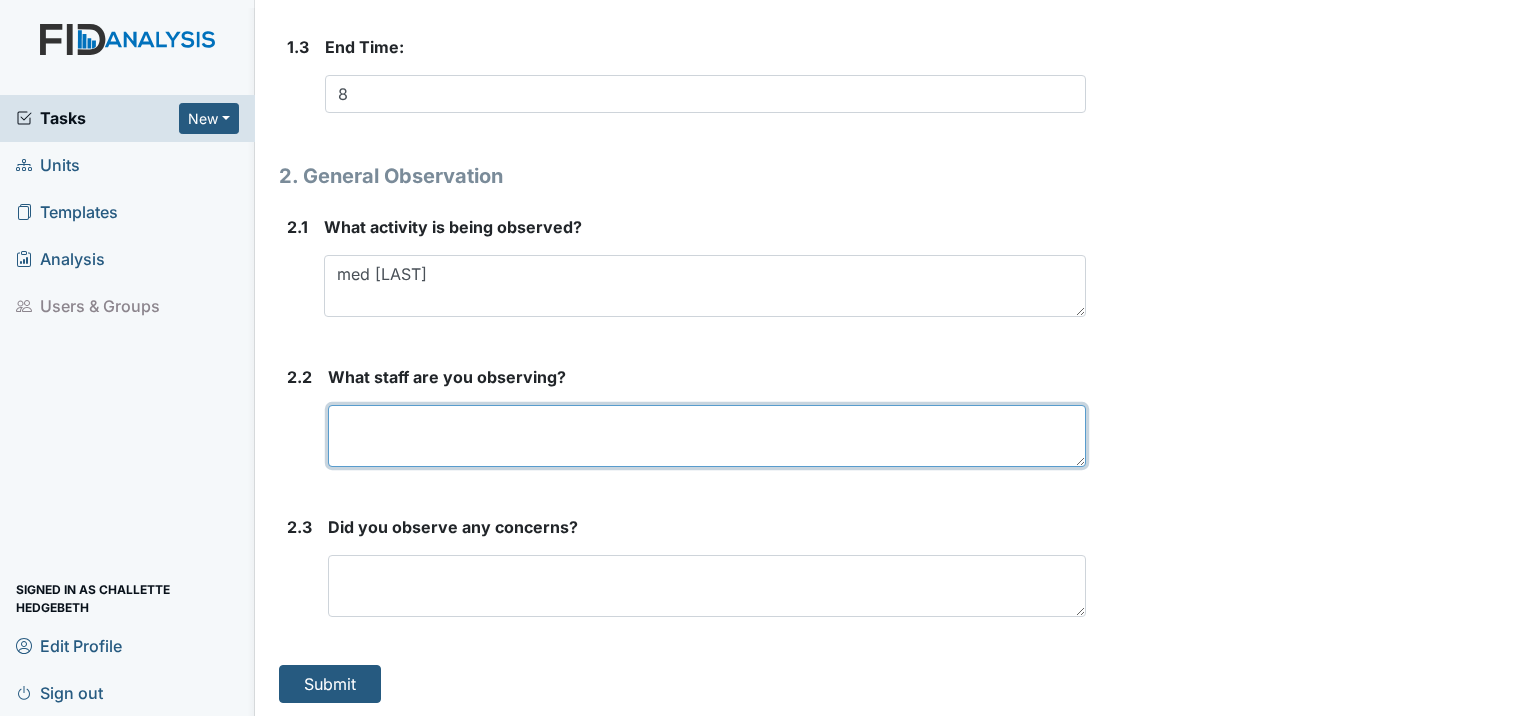 click at bounding box center [707, 436] 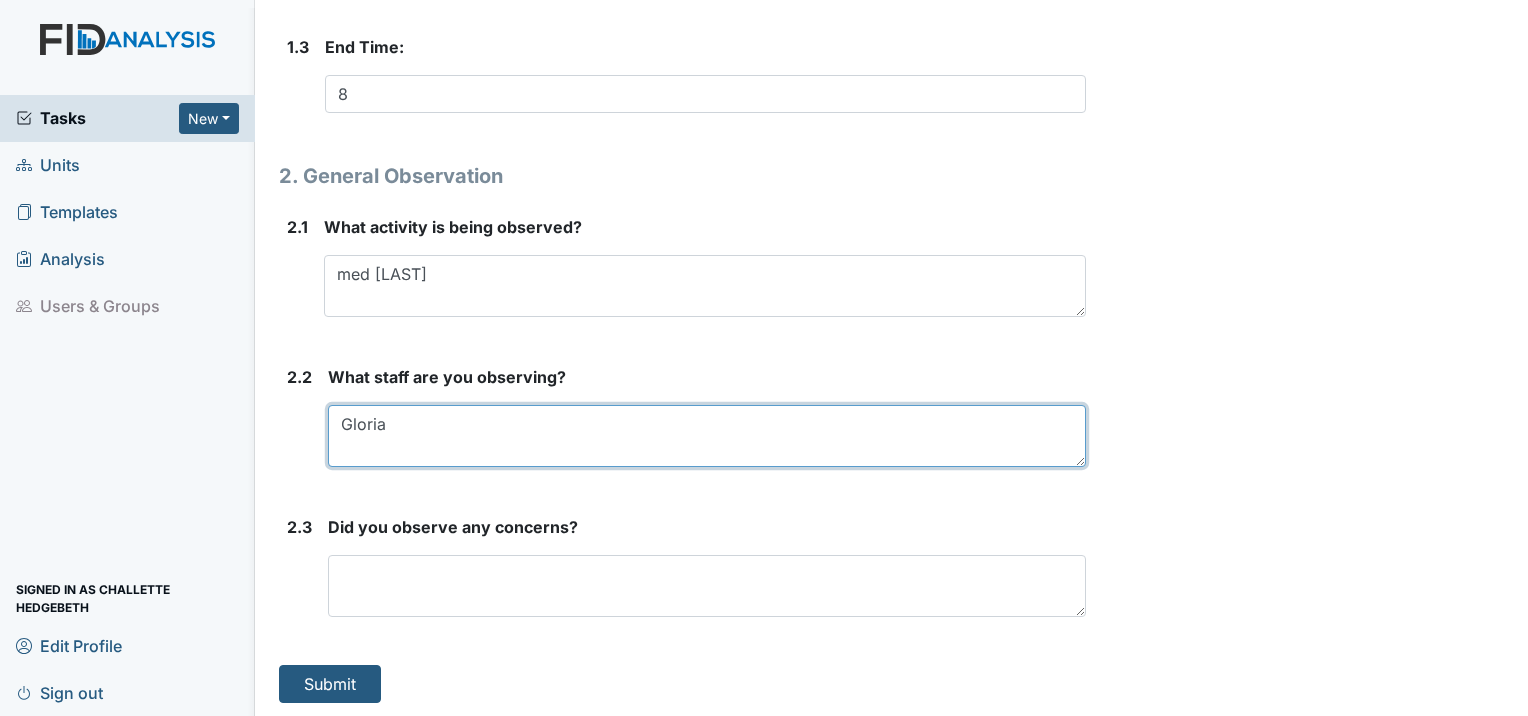 type on "Gloria" 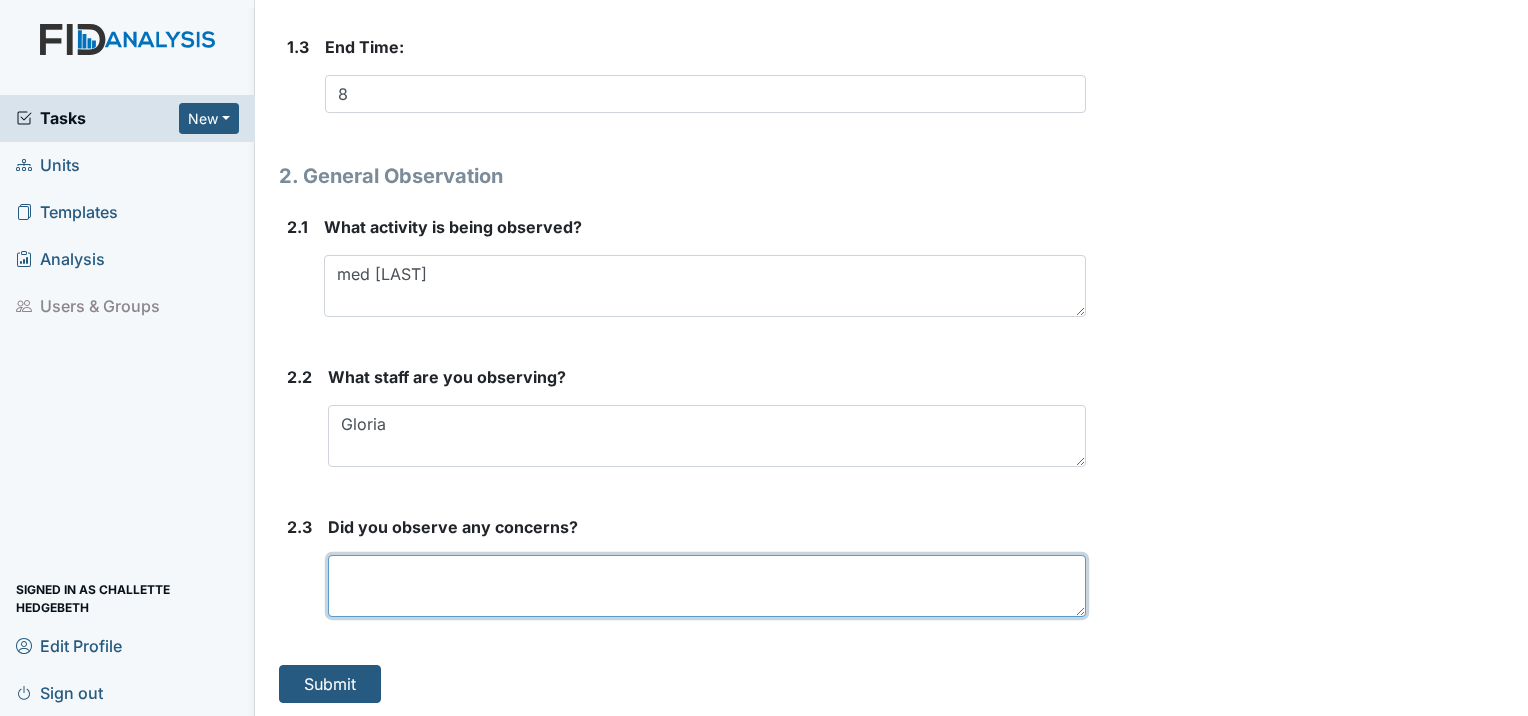 click at bounding box center [707, 586] 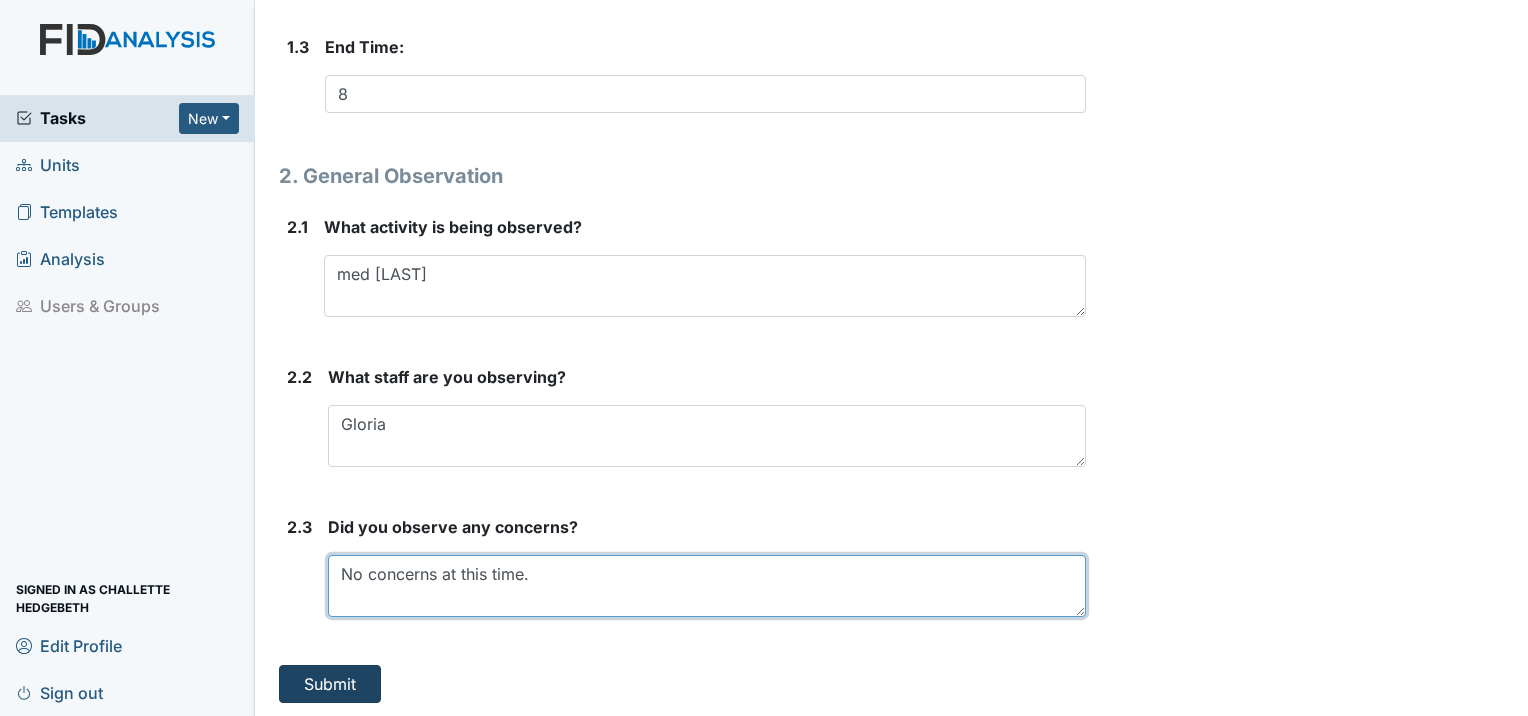 type on "No concerns at this time." 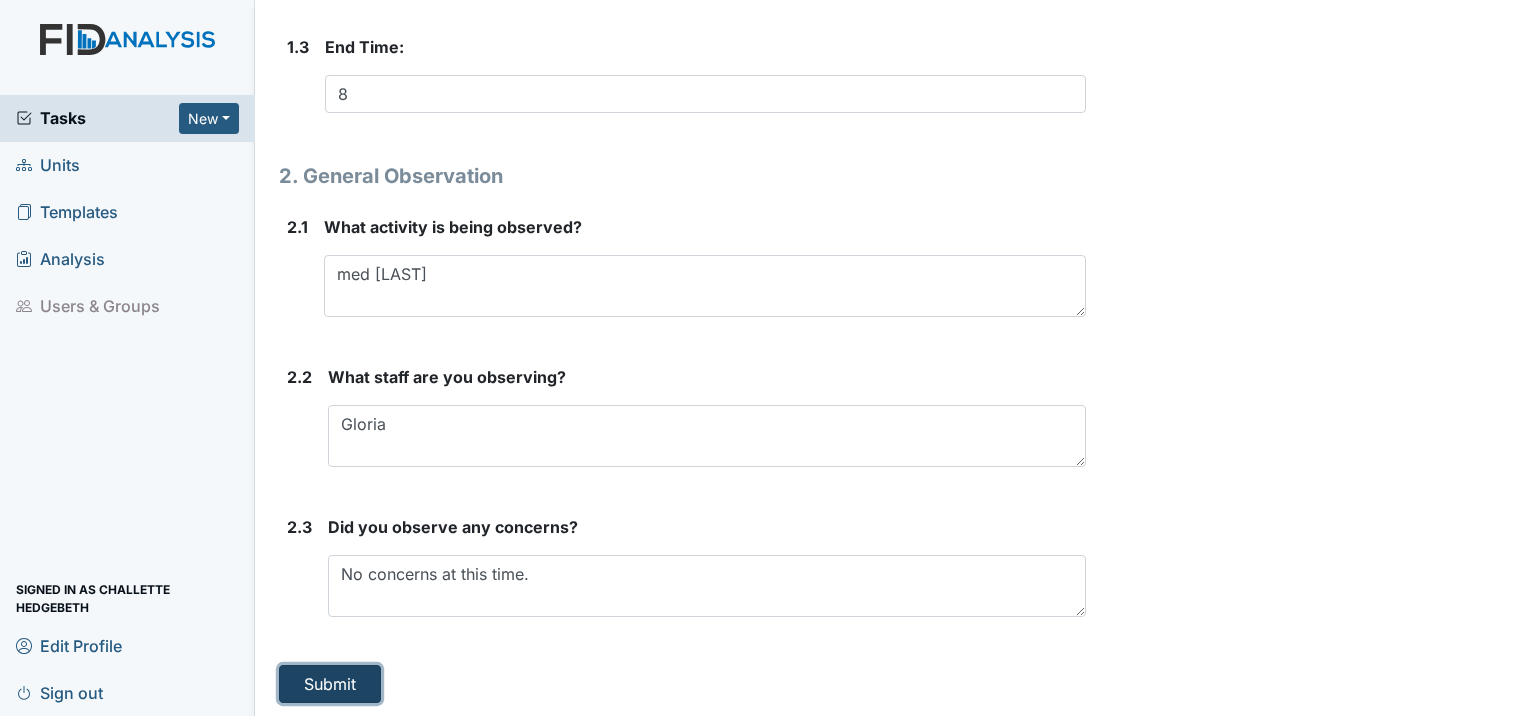 click on "Submit" at bounding box center [330, 684] 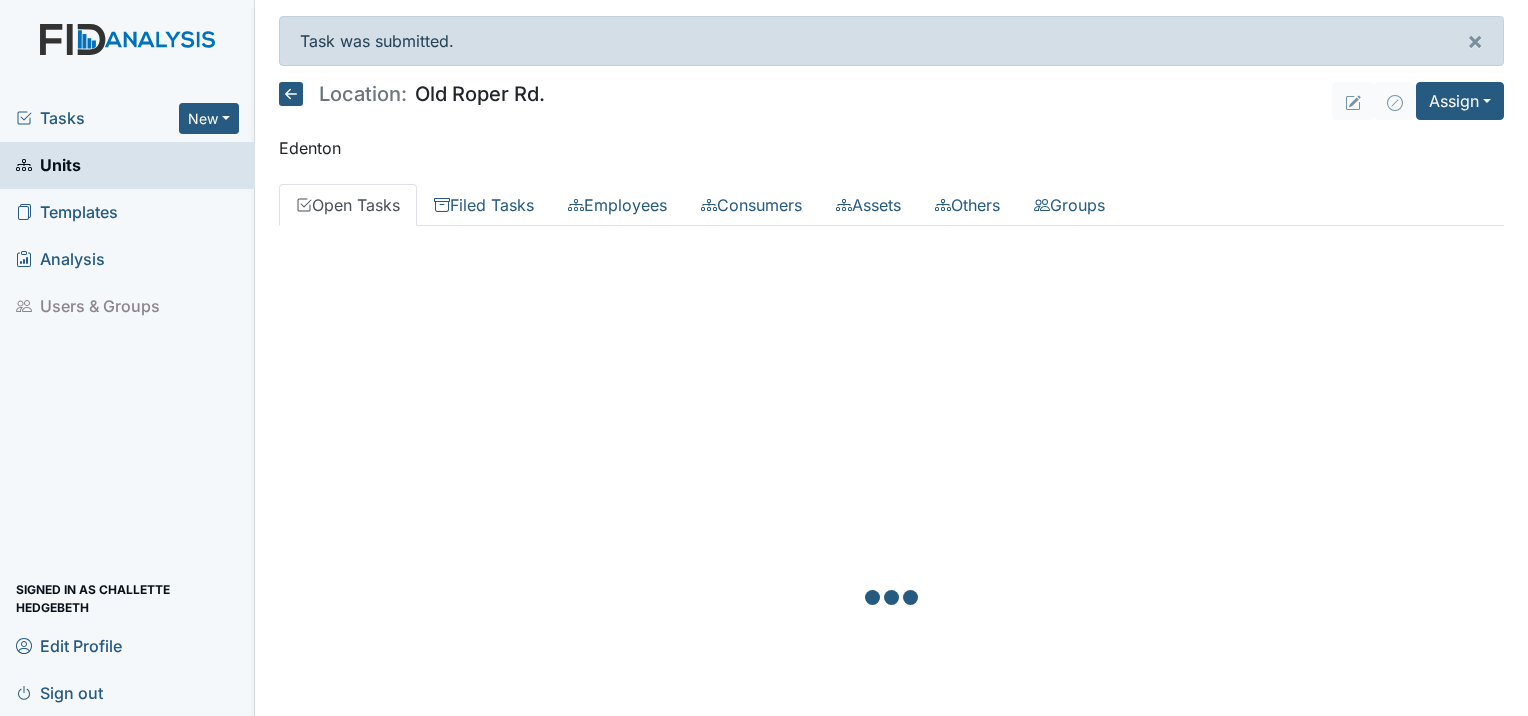 scroll, scrollTop: 0, scrollLeft: 0, axis: both 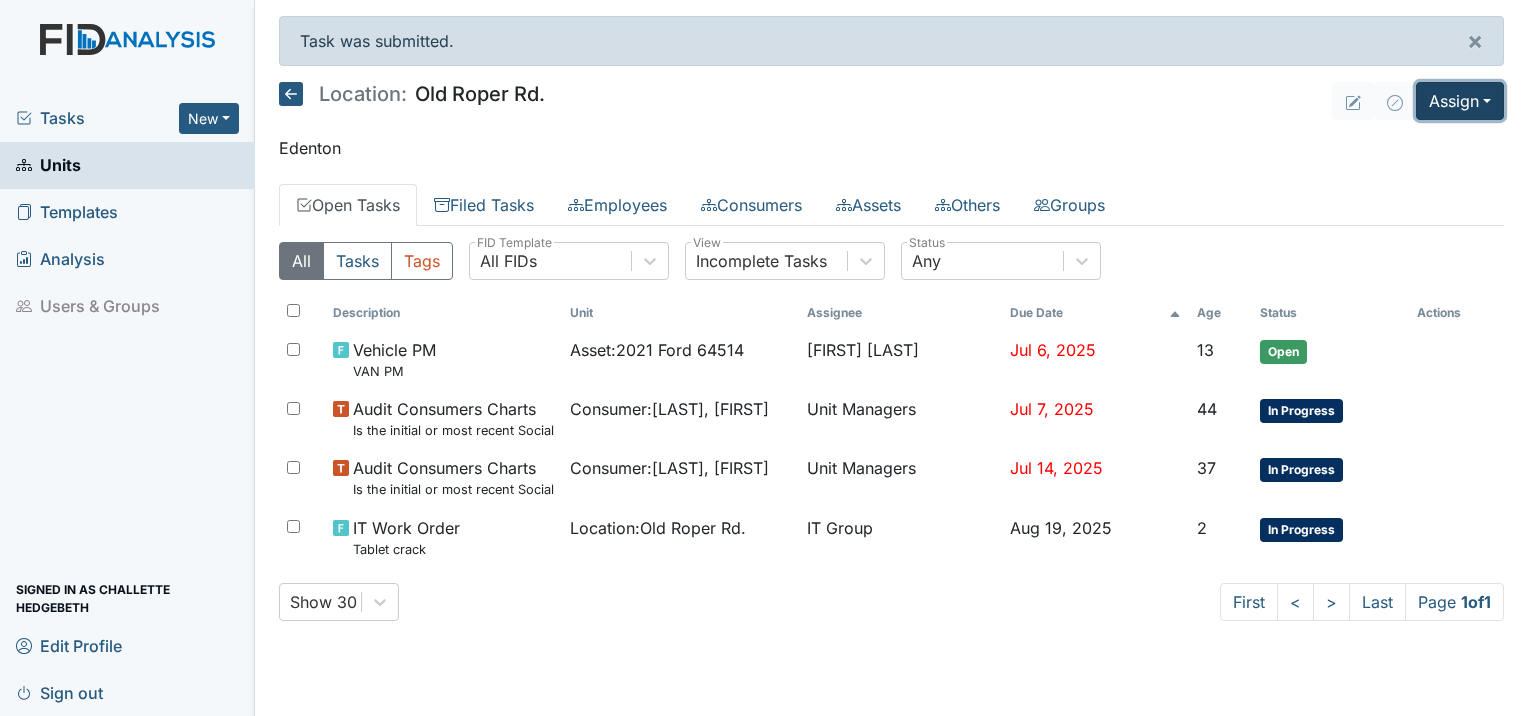 click on "Assign" at bounding box center [1460, 101] 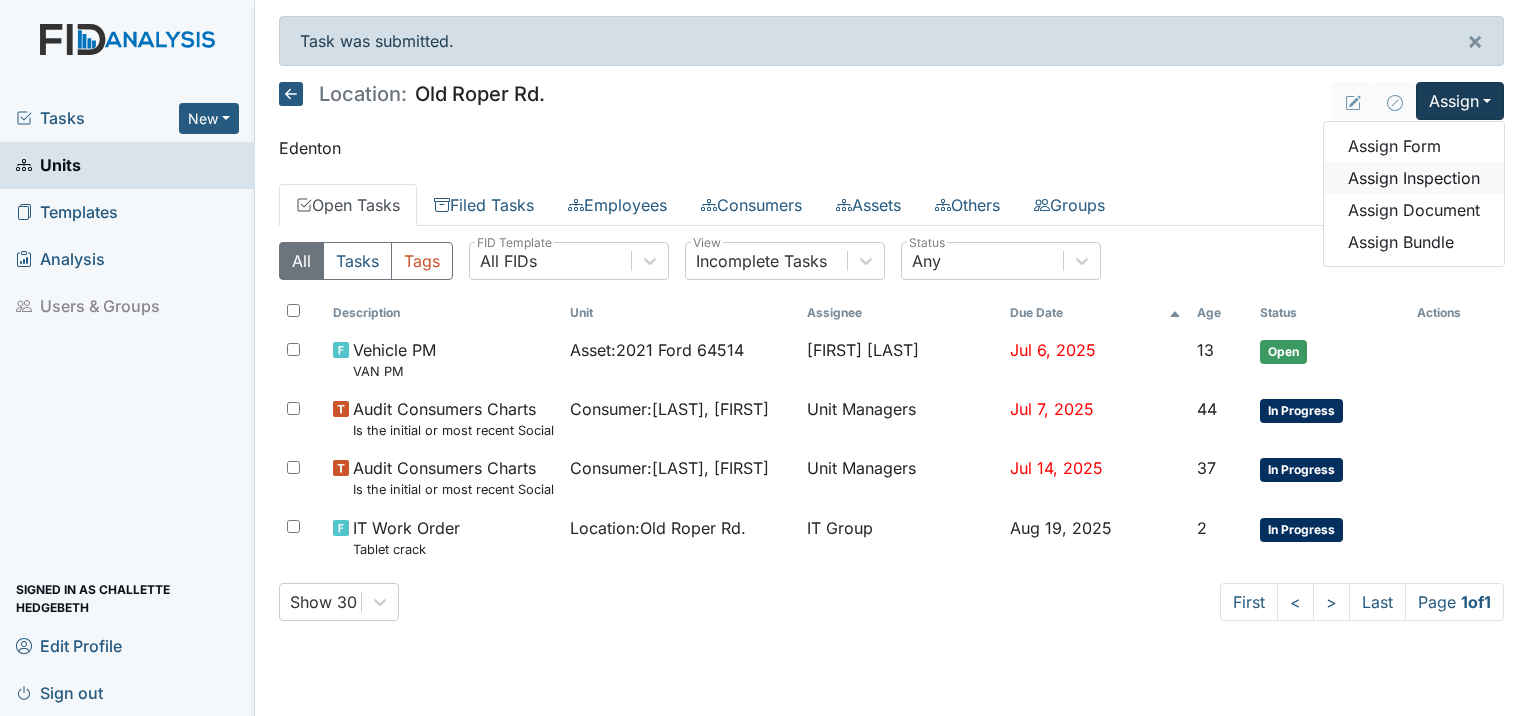 click on "Assign Inspection" at bounding box center [1414, 178] 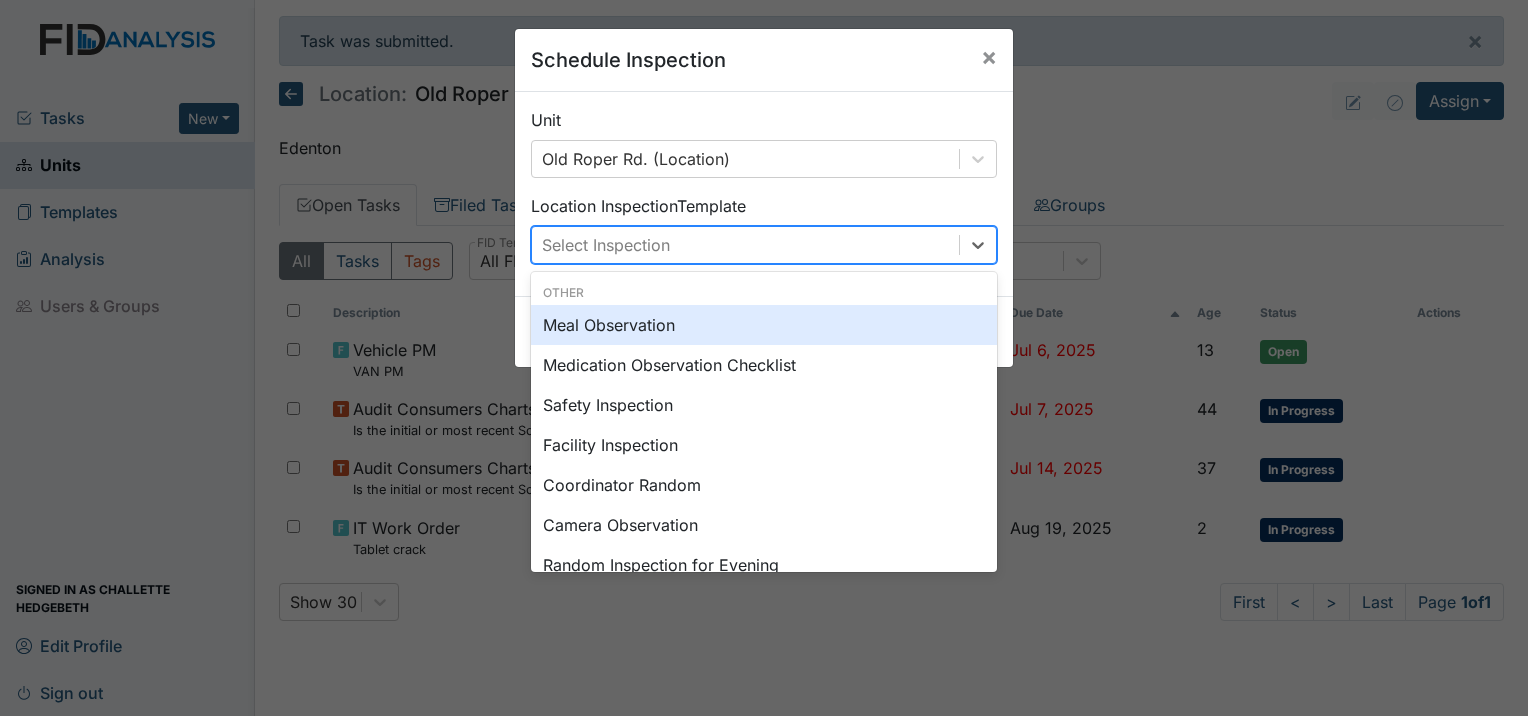 click on "Select Inspection" at bounding box center [606, 245] 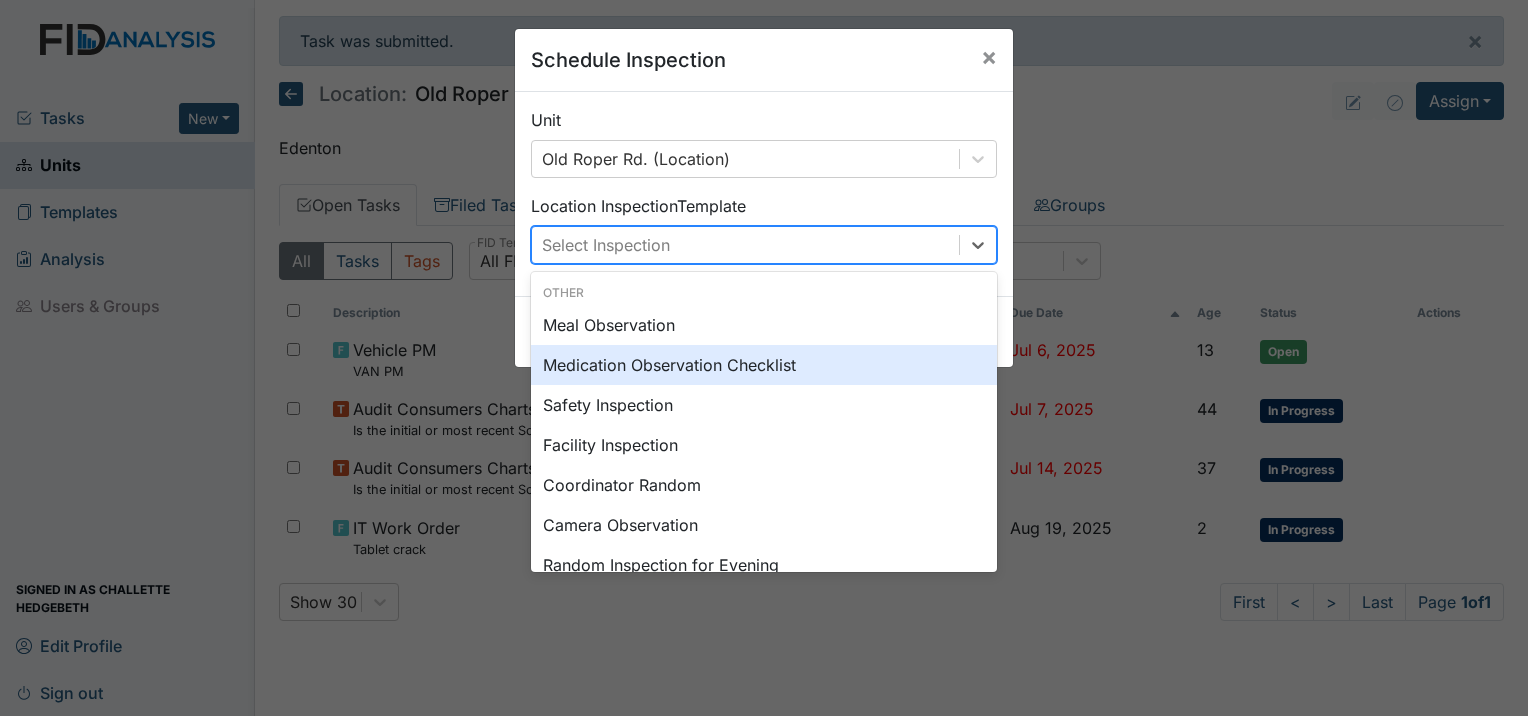 click on "Medication Observation Checklist" at bounding box center [764, 365] 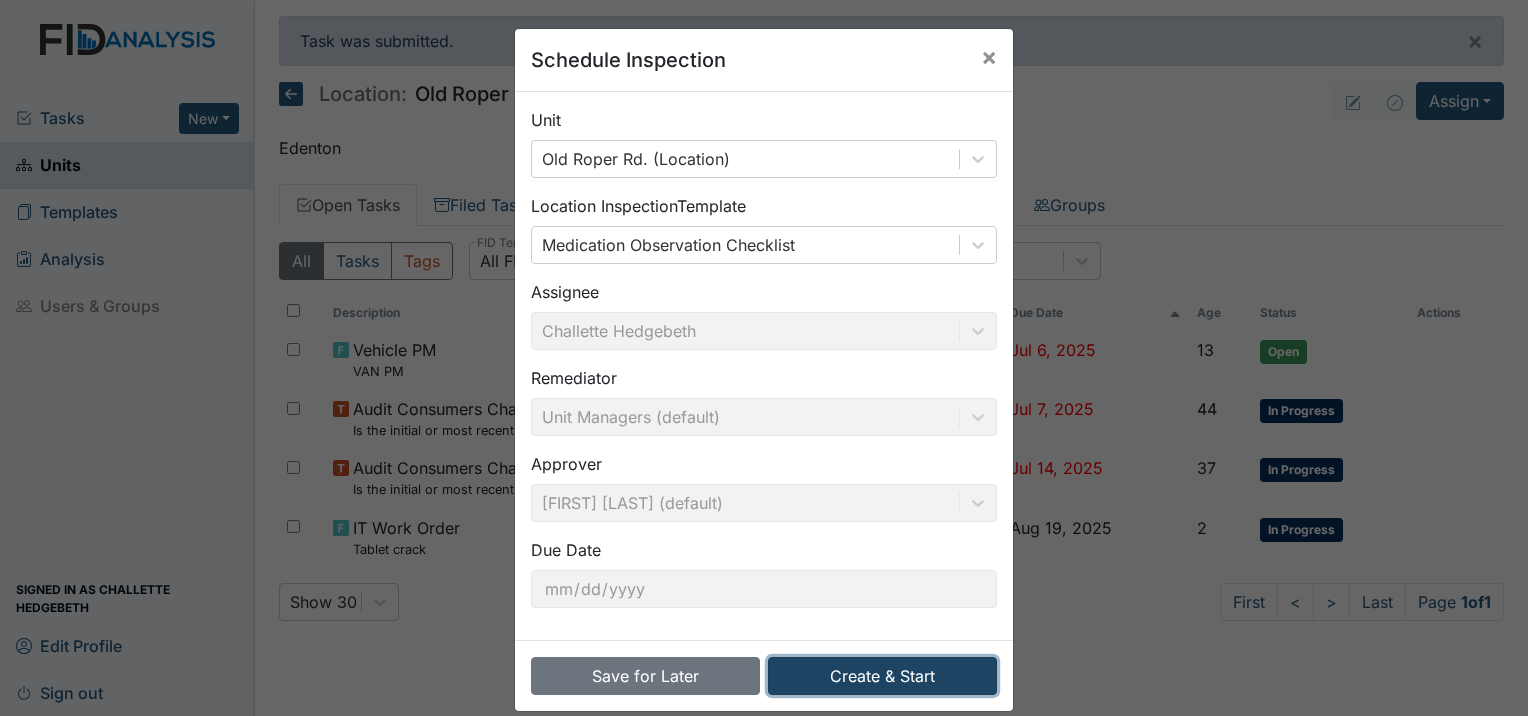 click on "Create & Start" at bounding box center [882, 676] 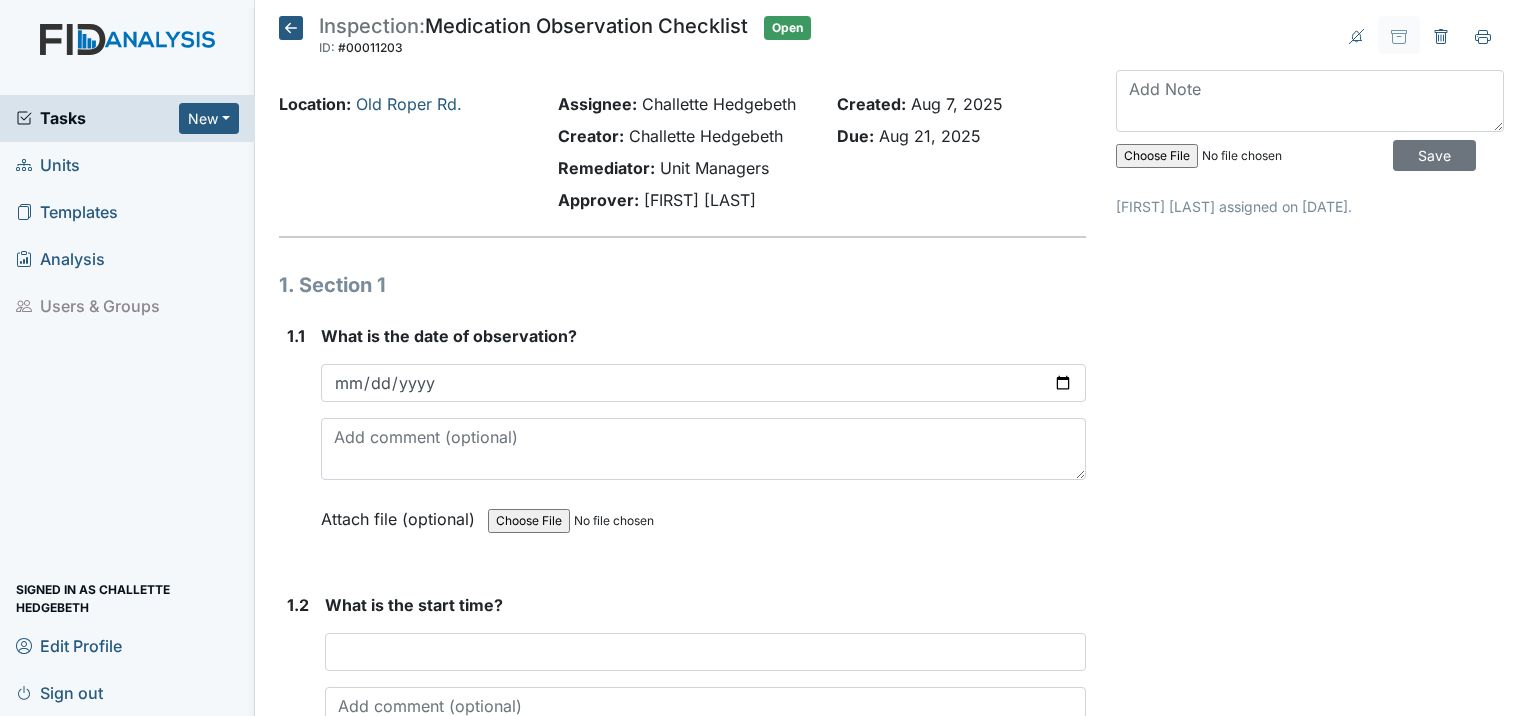 scroll, scrollTop: 0, scrollLeft: 0, axis: both 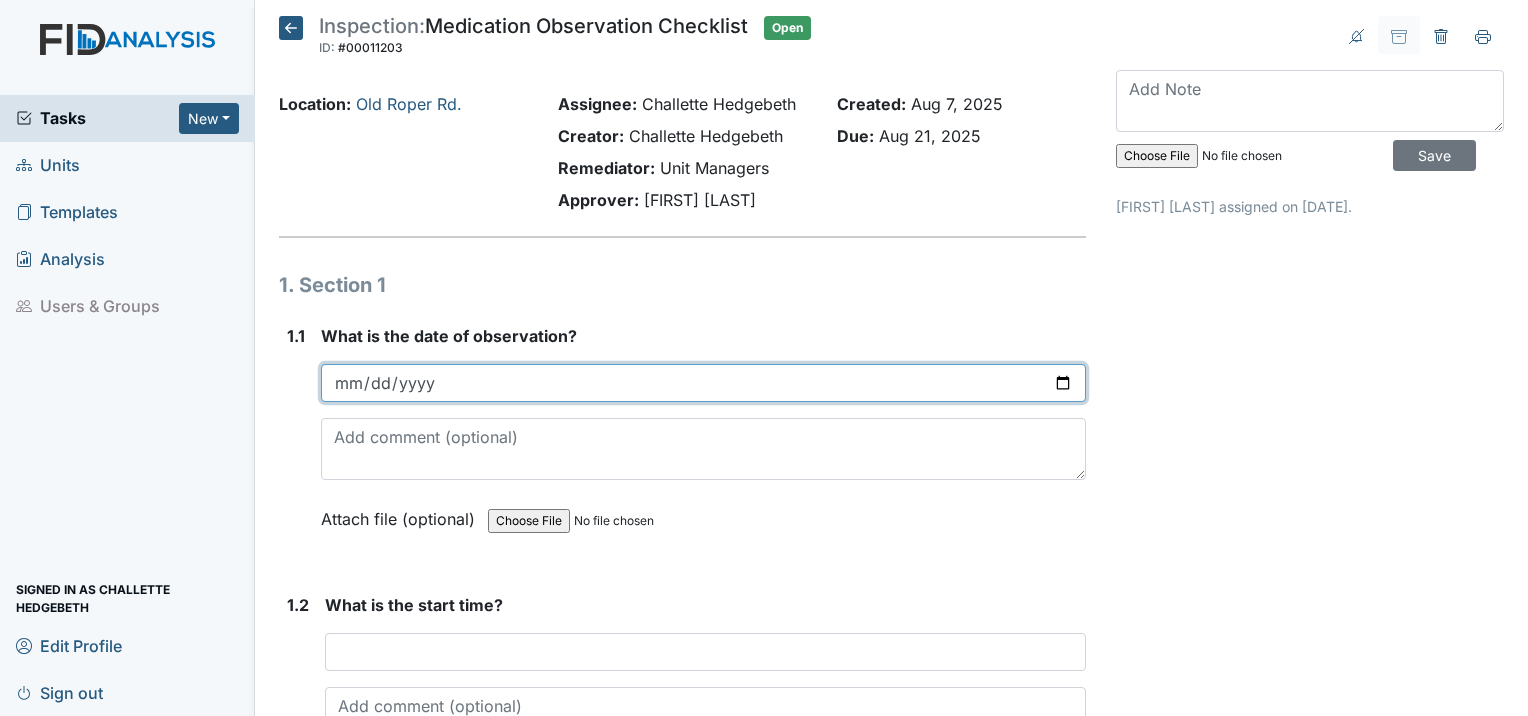 click at bounding box center (703, 383) 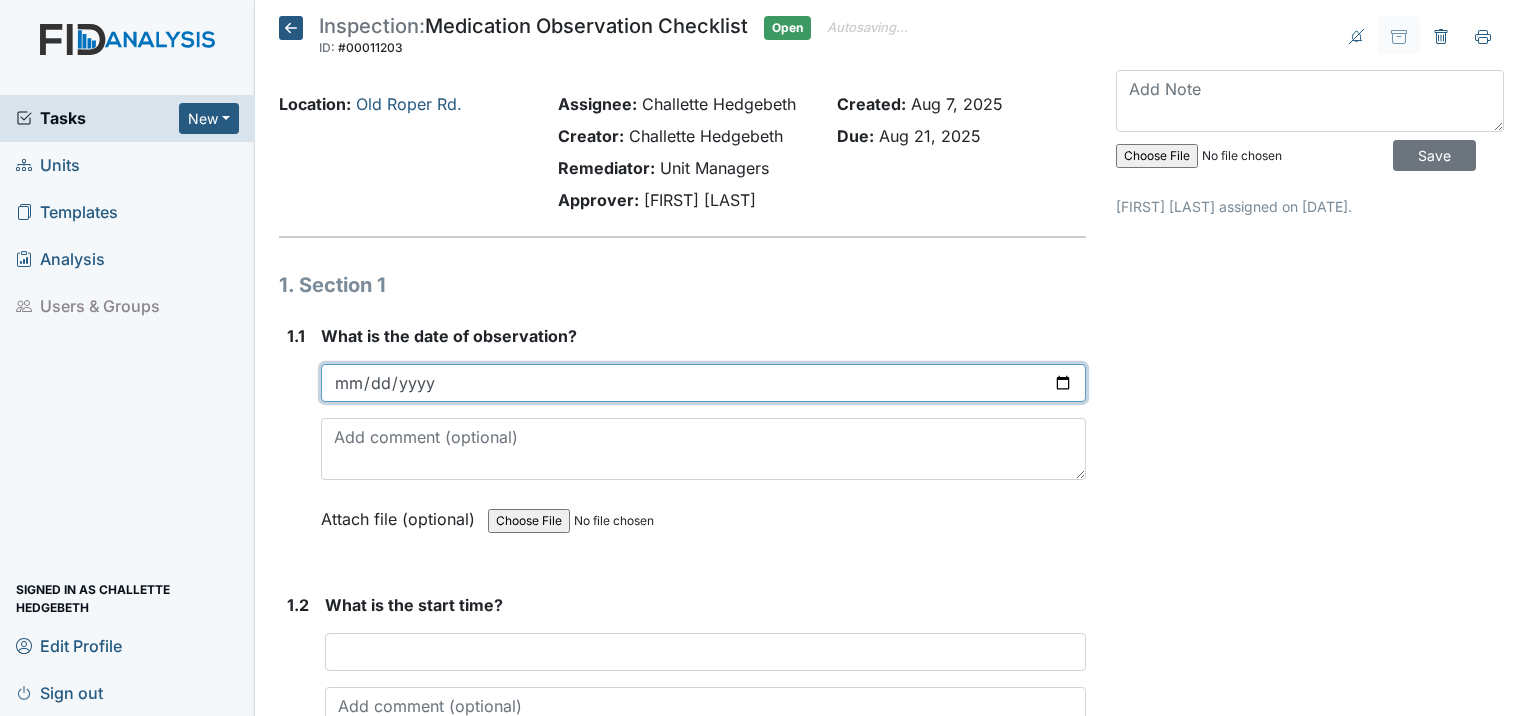 type on "[DATE]" 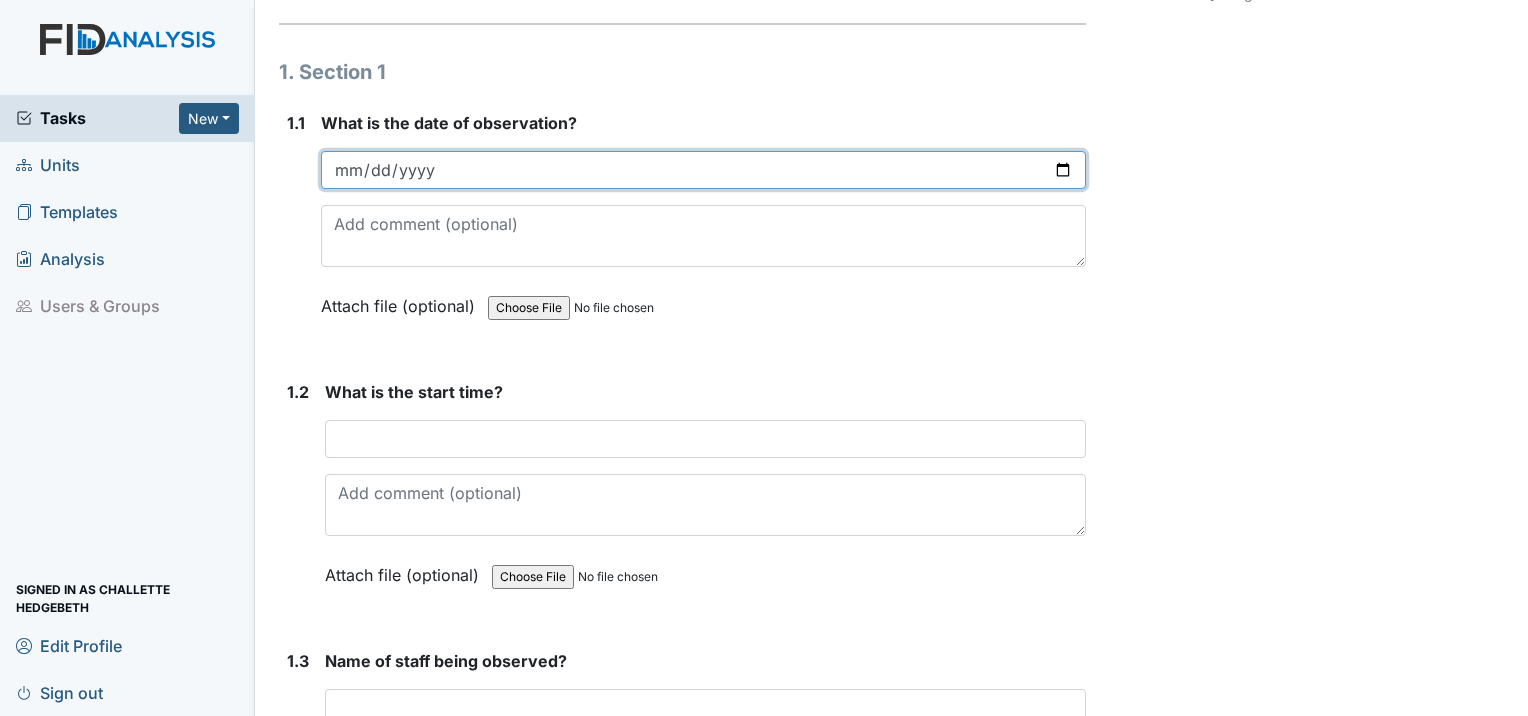 scroll, scrollTop: 300, scrollLeft: 0, axis: vertical 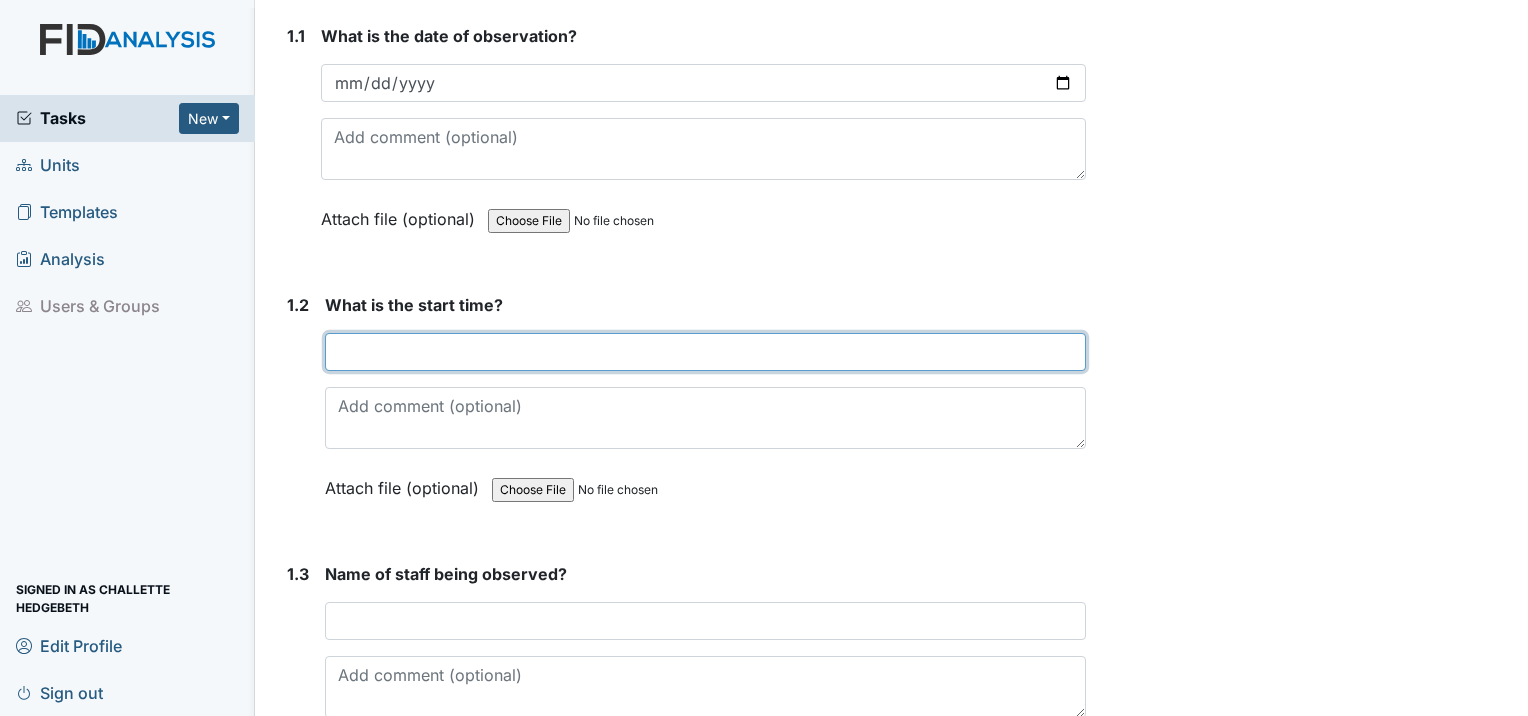 click at bounding box center [705, 352] 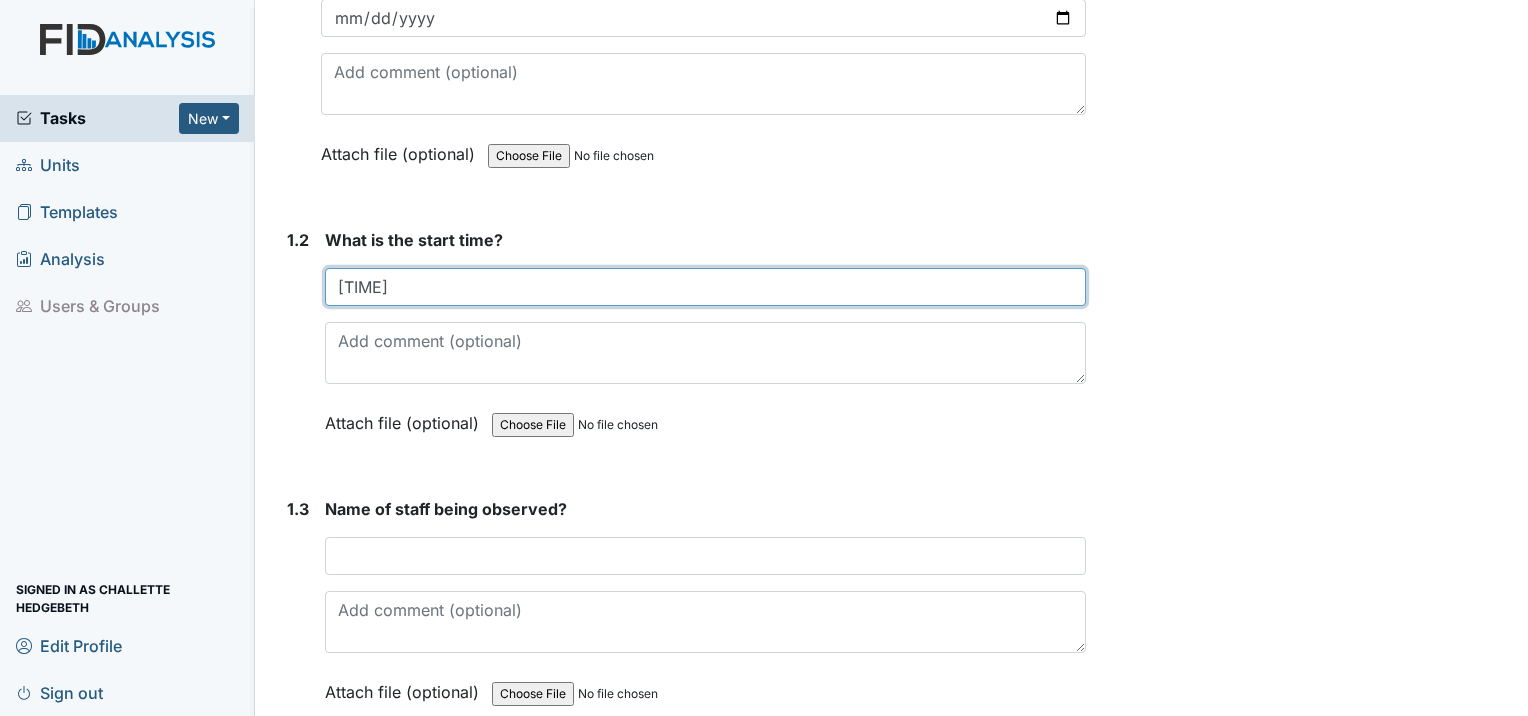 scroll, scrollTop: 400, scrollLeft: 0, axis: vertical 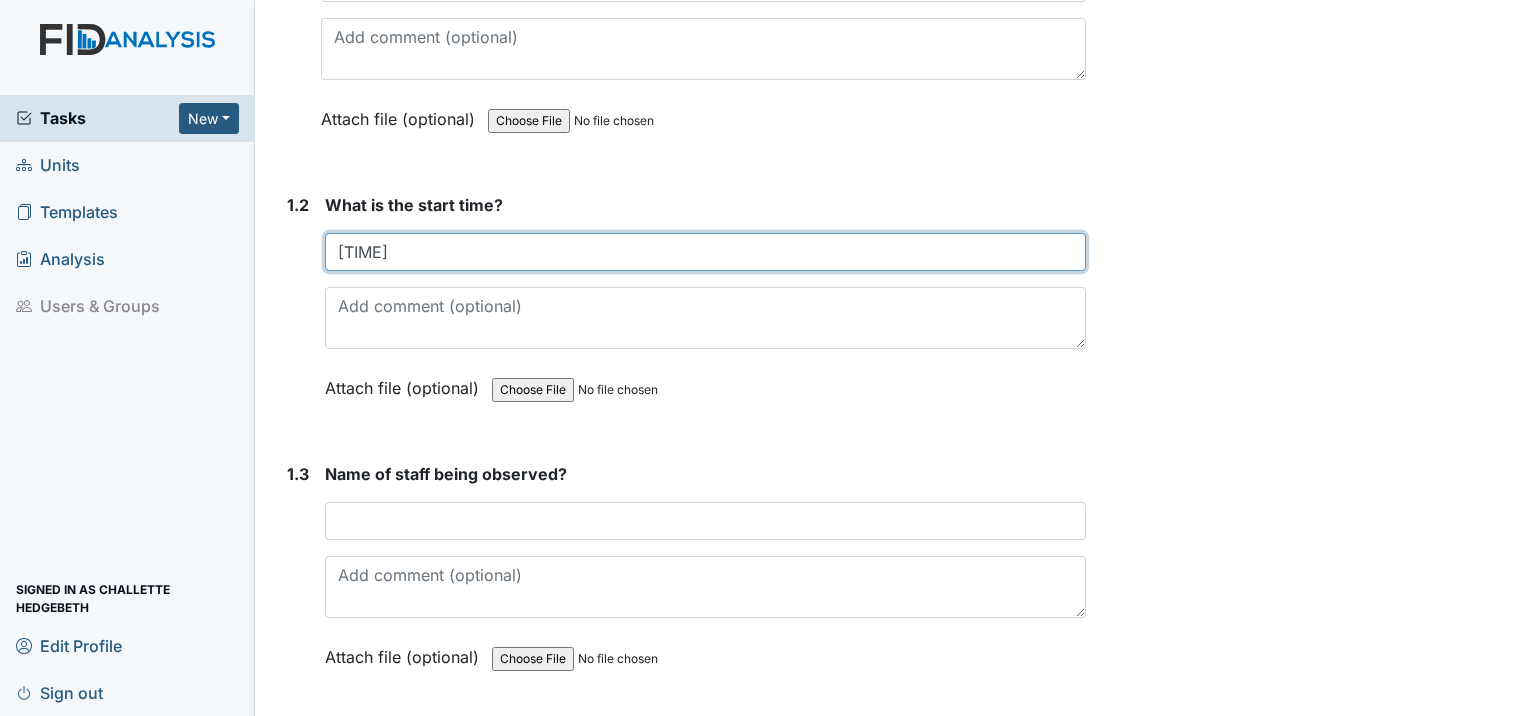 type on "[TIME]" 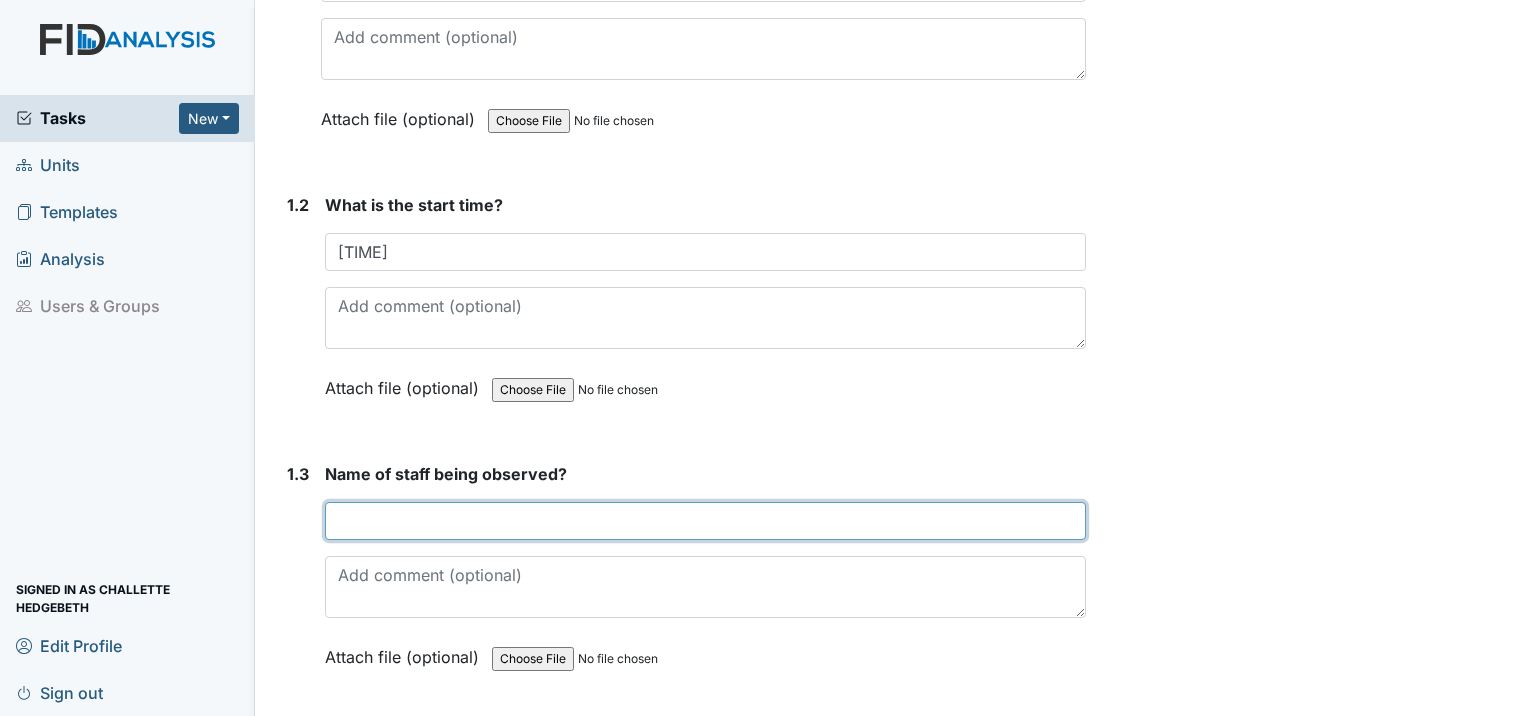 click at bounding box center [705, 521] 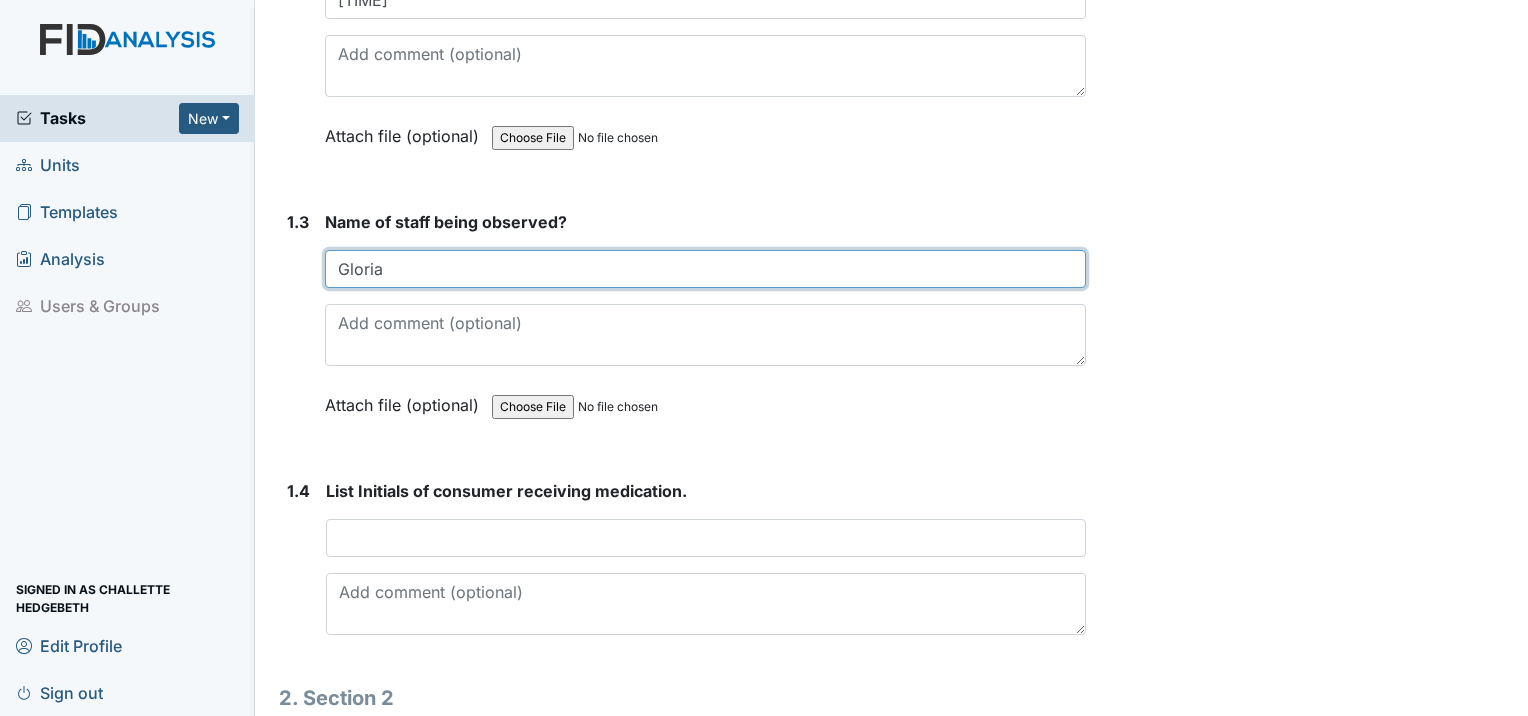 scroll, scrollTop: 800, scrollLeft: 0, axis: vertical 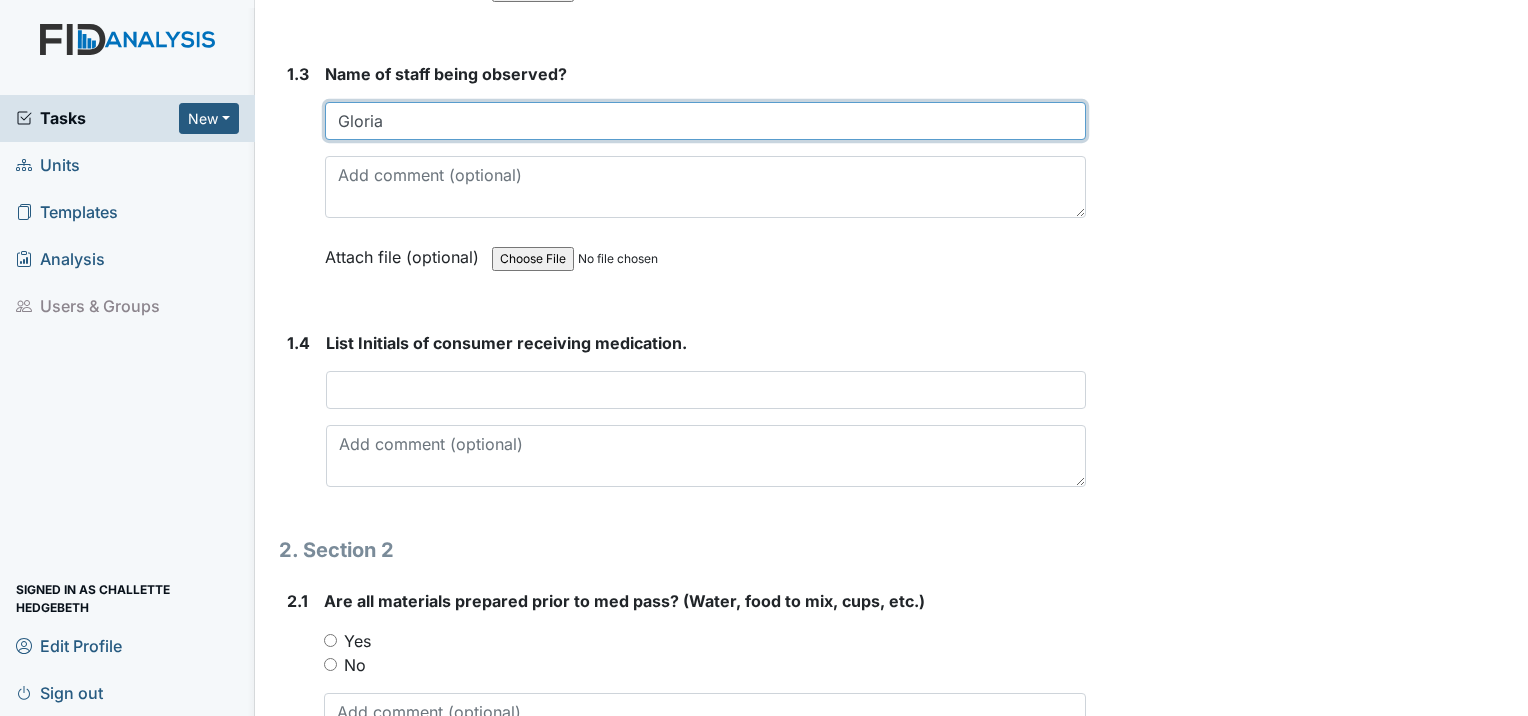 type on "Gloria" 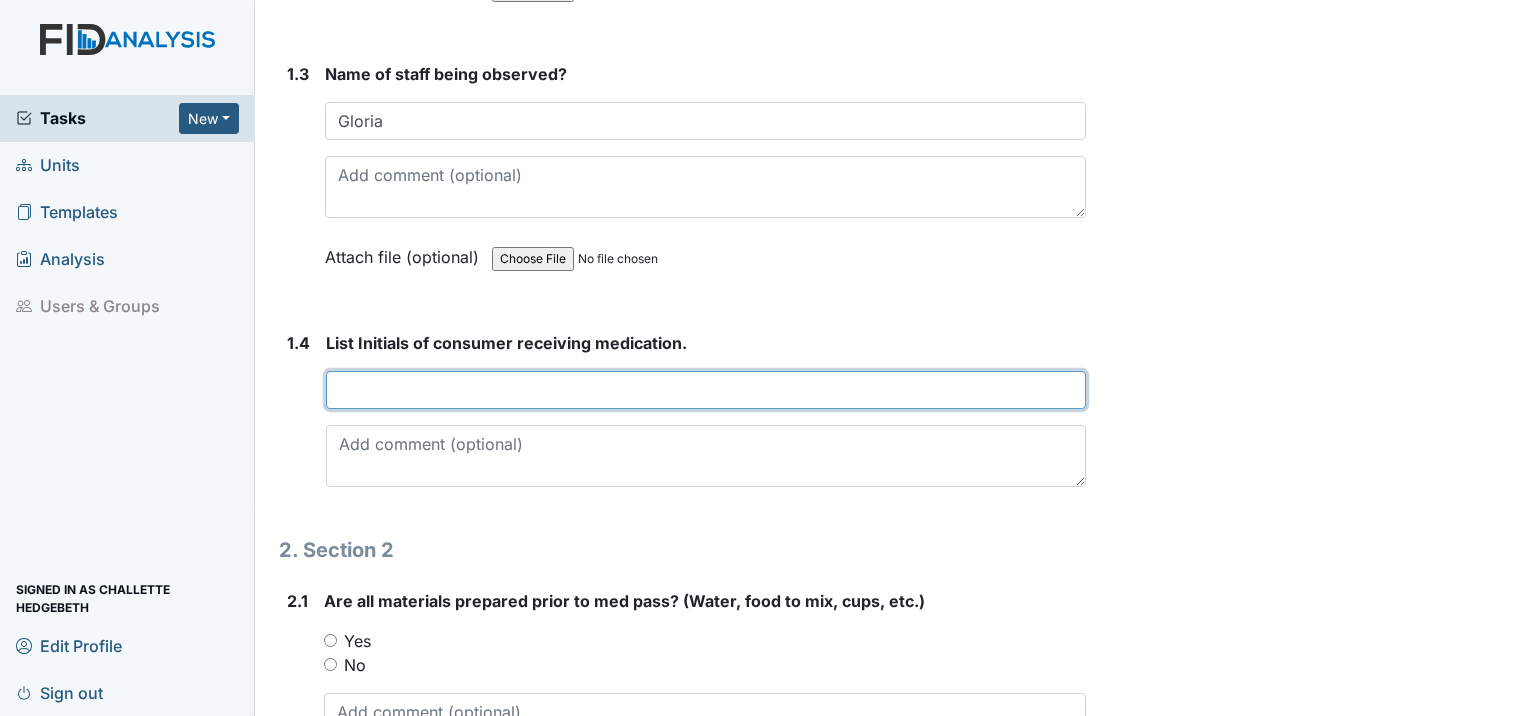 click at bounding box center (706, 390) 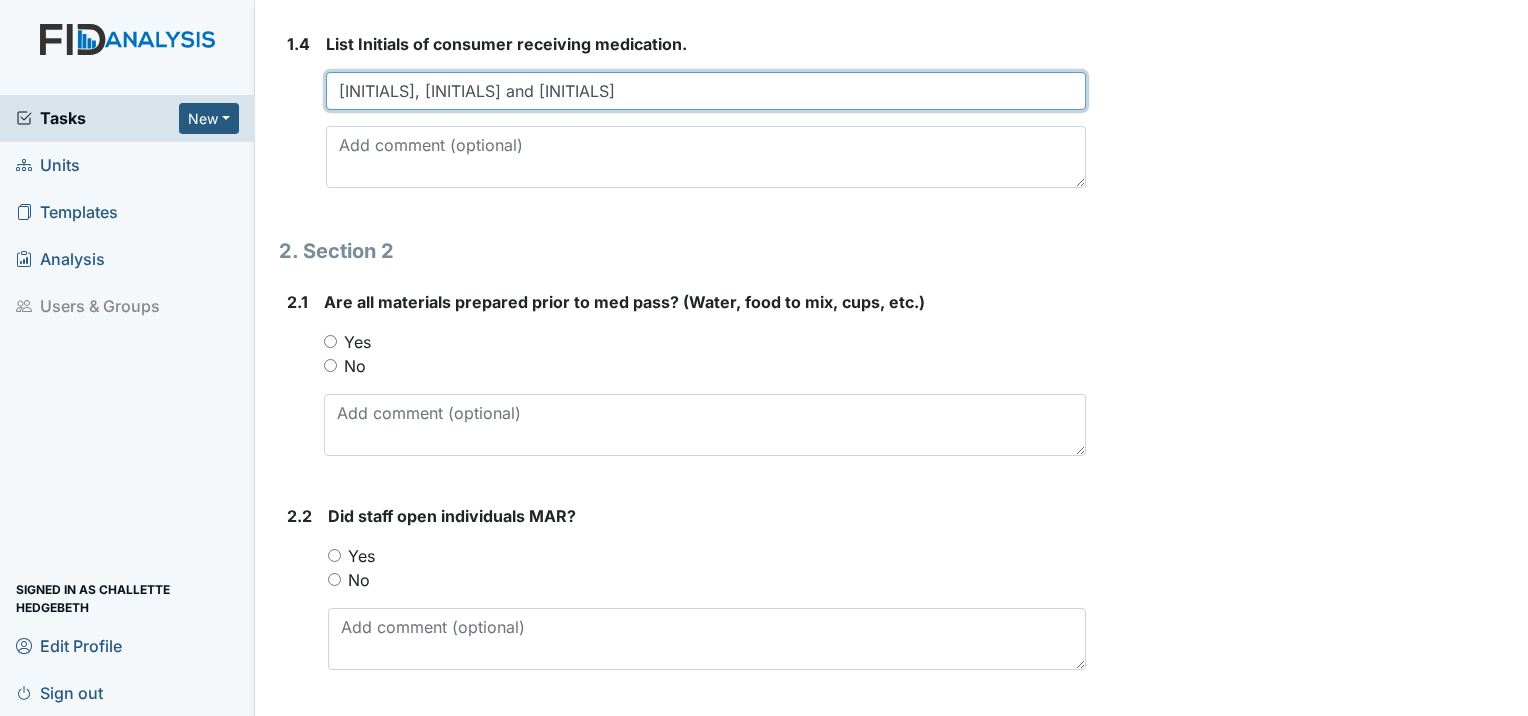 scroll, scrollTop: 1100, scrollLeft: 0, axis: vertical 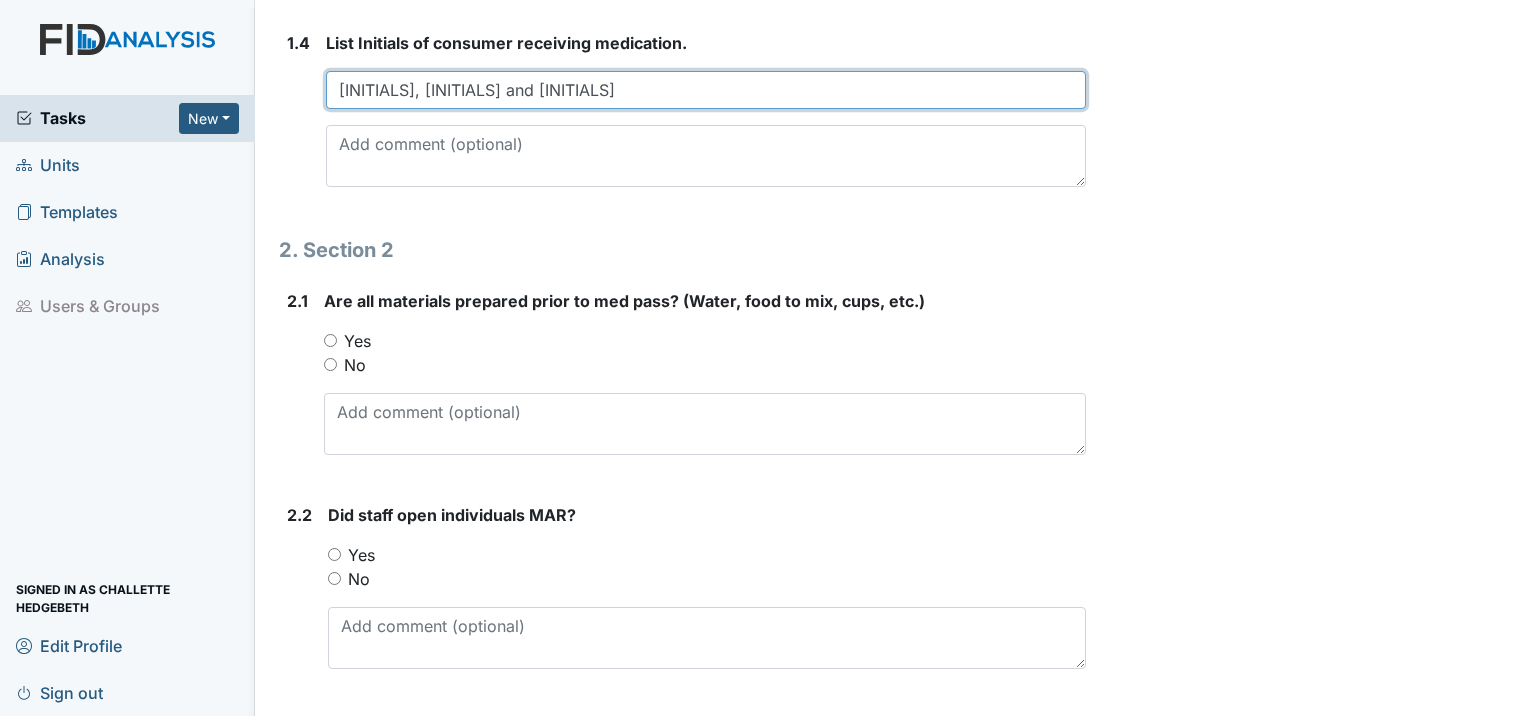 type on "[INITIALS], [INITIALS] and [INITIALS]" 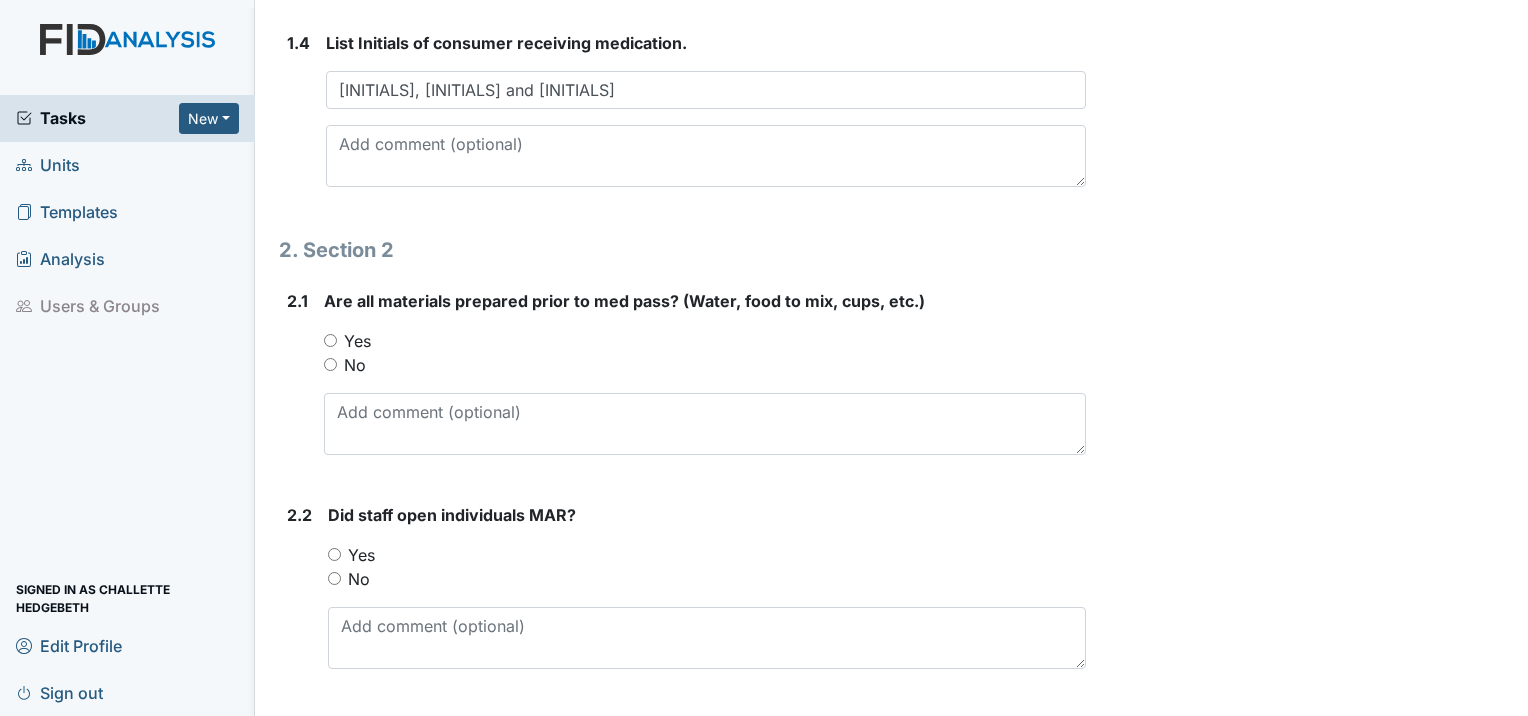 click on "Yes" at bounding box center [330, 340] 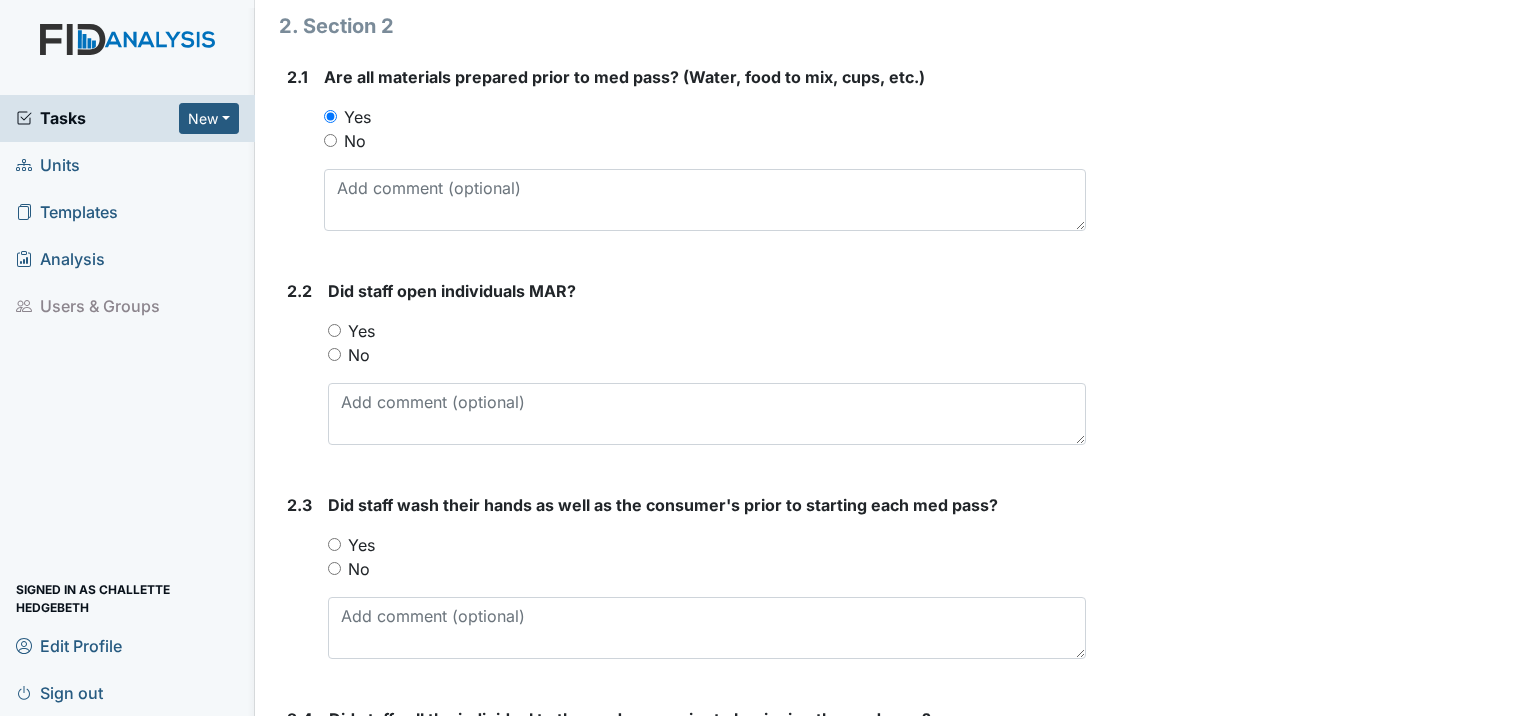 scroll, scrollTop: 1400, scrollLeft: 0, axis: vertical 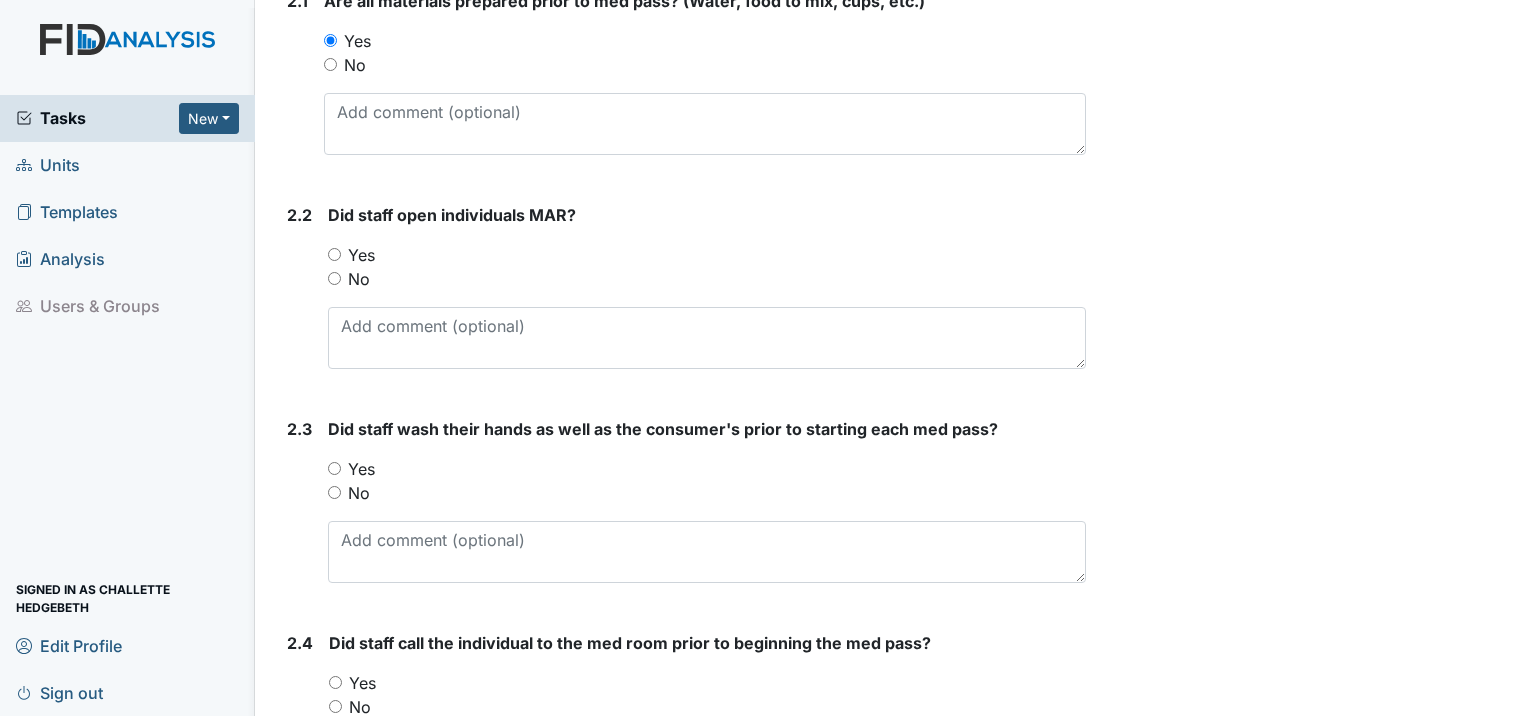 click on "Yes" at bounding box center (334, 254) 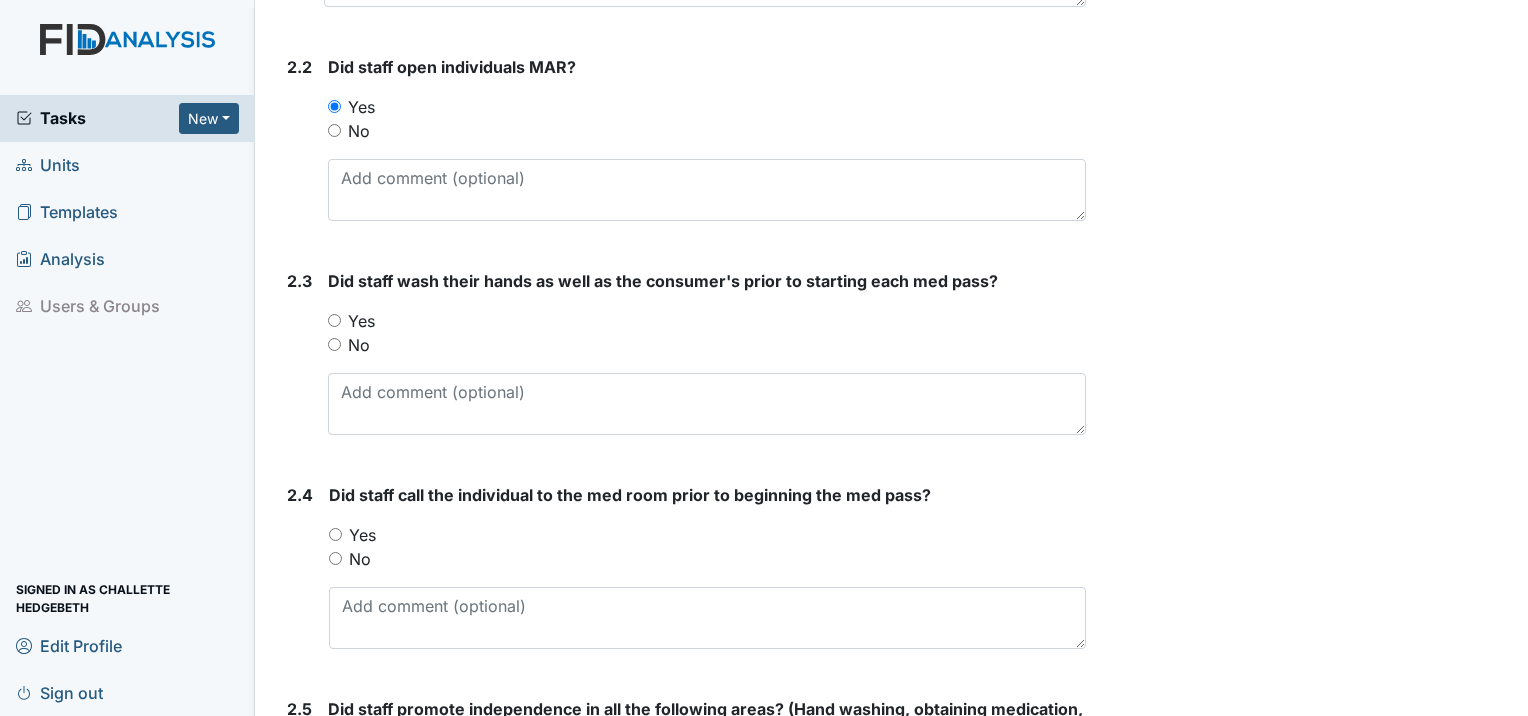 scroll, scrollTop: 1600, scrollLeft: 0, axis: vertical 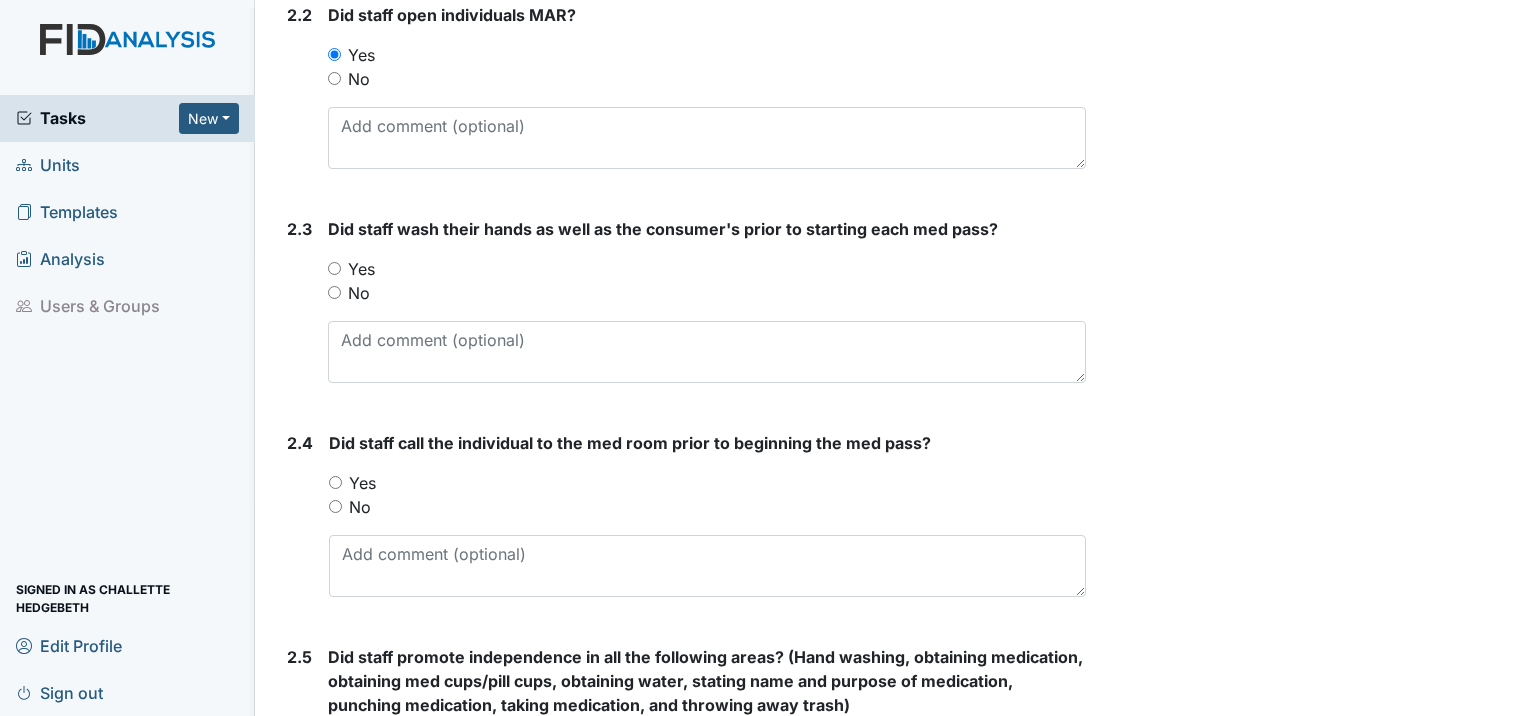 click on "Yes" at bounding box center [334, 268] 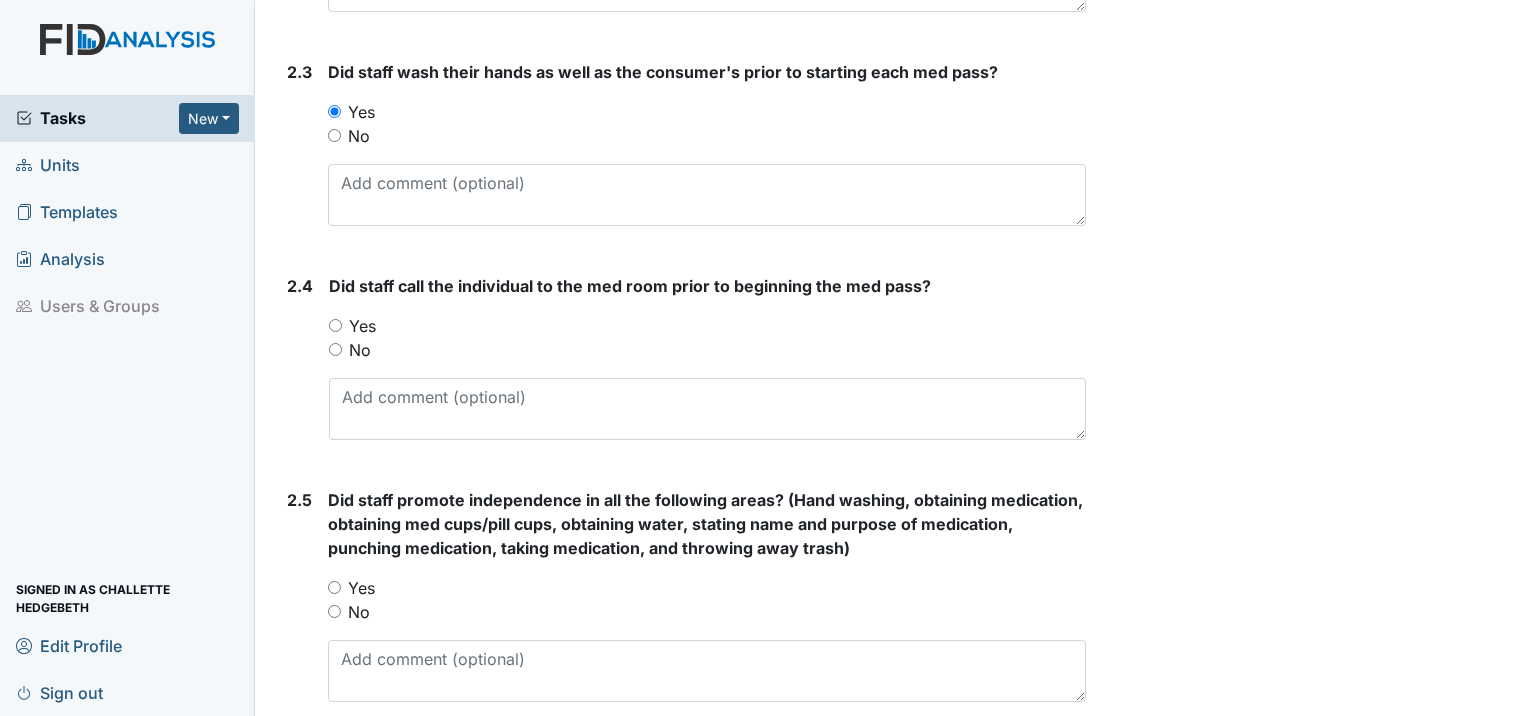 scroll, scrollTop: 1800, scrollLeft: 0, axis: vertical 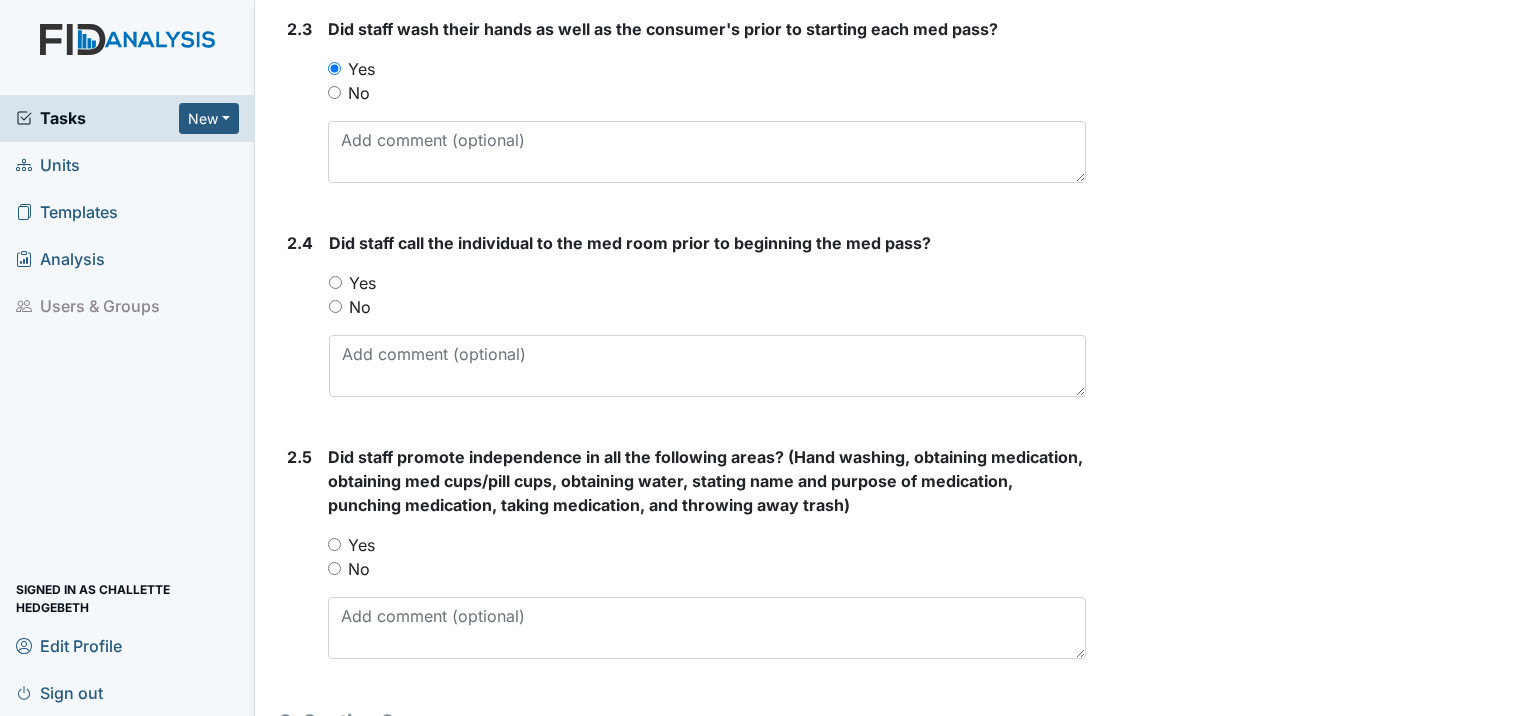 click on "Yes" at bounding box center [335, 282] 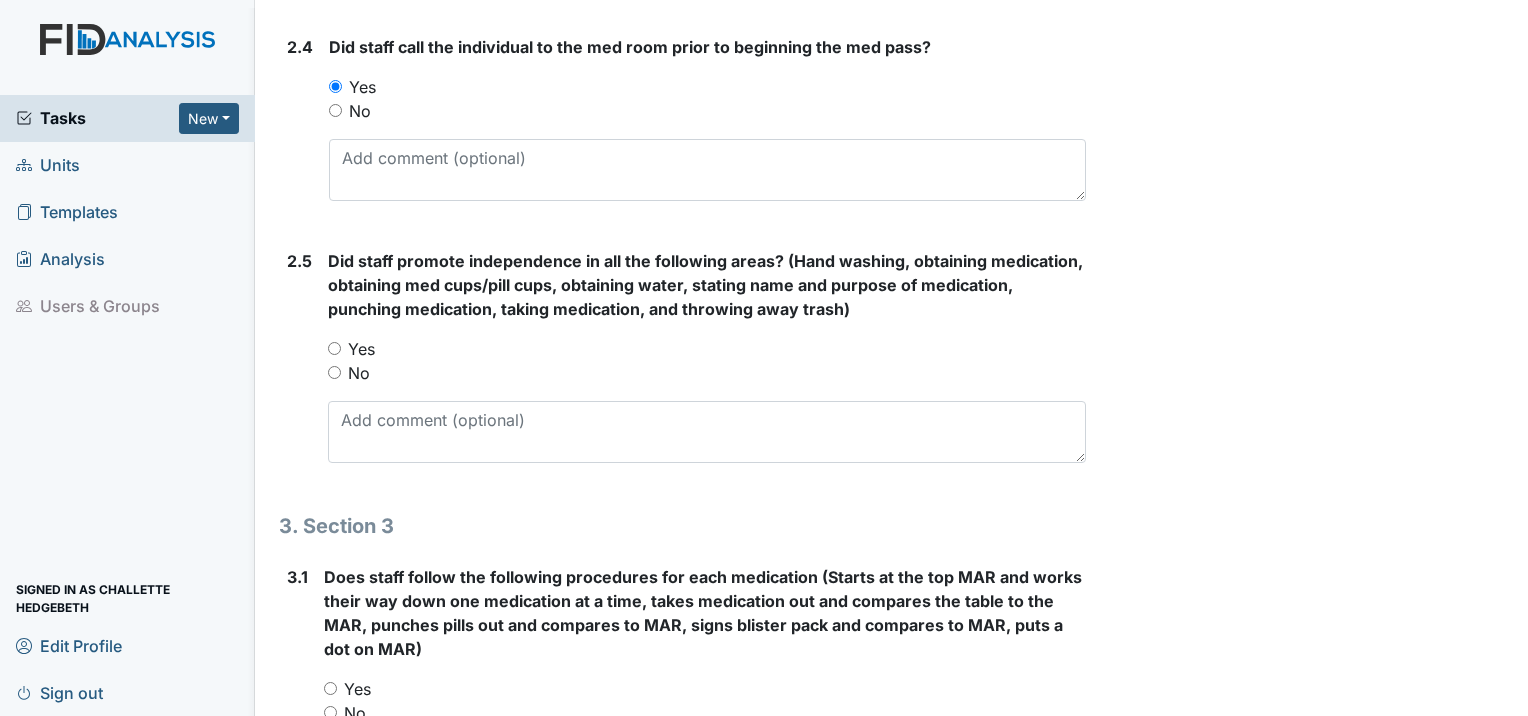 scroll, scrollTop: 2000, scrollLeft: 0, axis: vertical 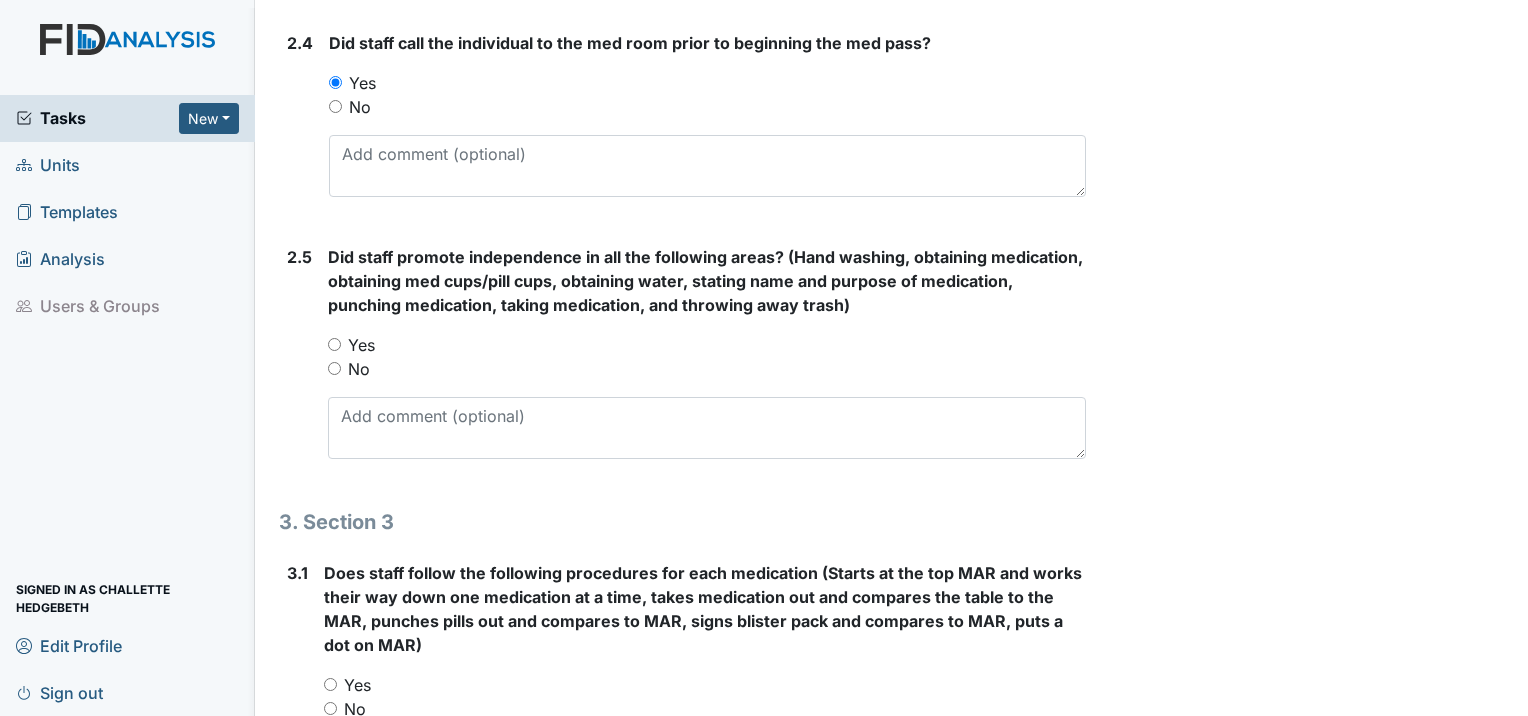 click on "Yes" at bounding box center [334, 344] 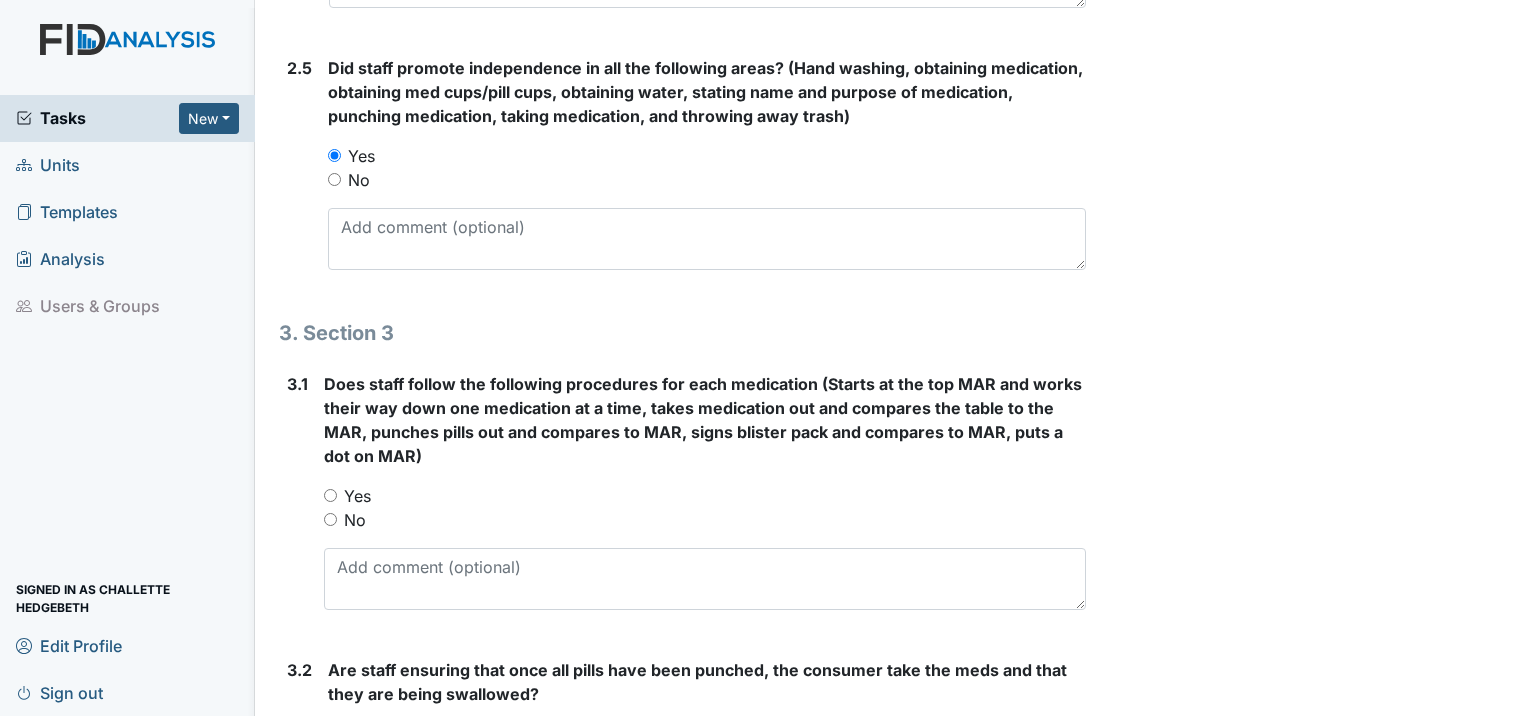 scroll, scrollTop: 2200, scrollLeft: 0, axis: vertical 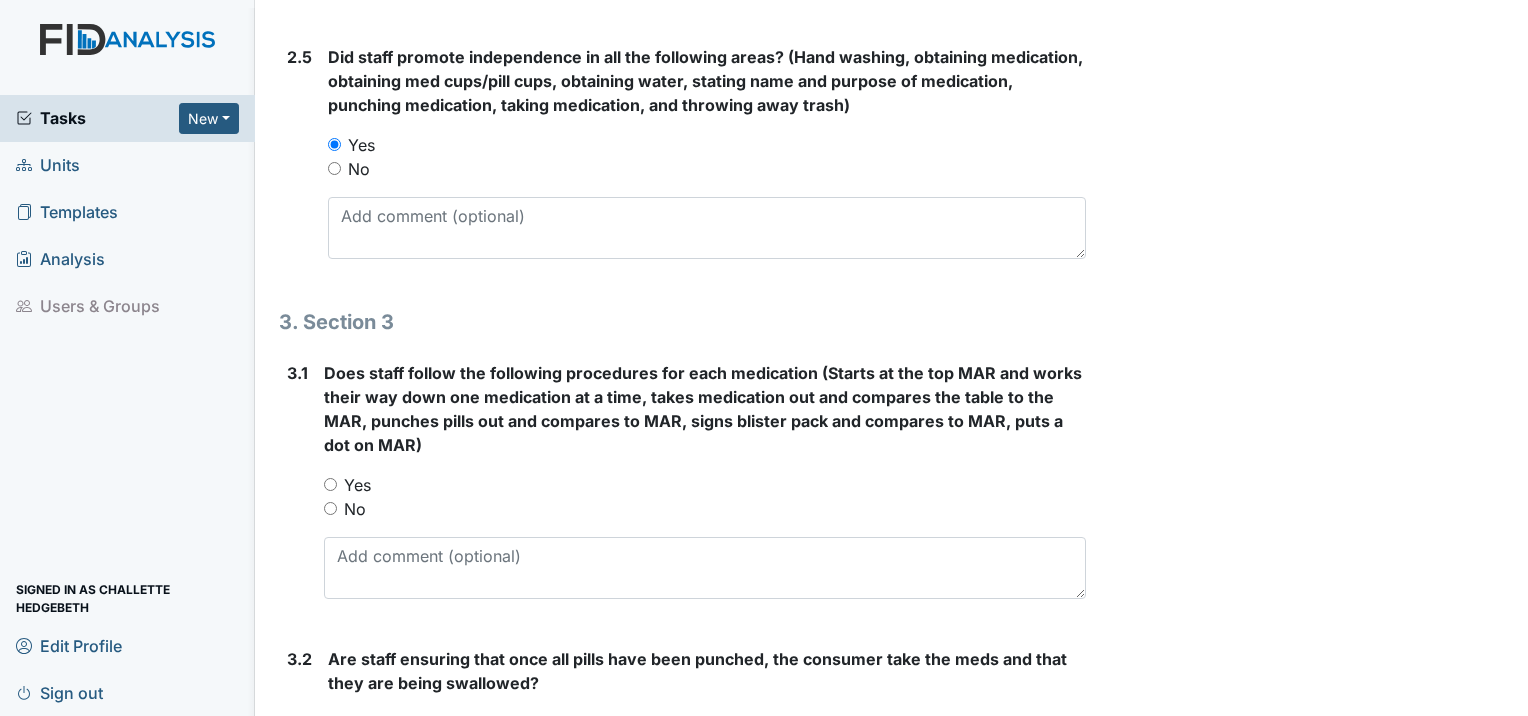 click on "Yes" at bounding box center (330, 484) 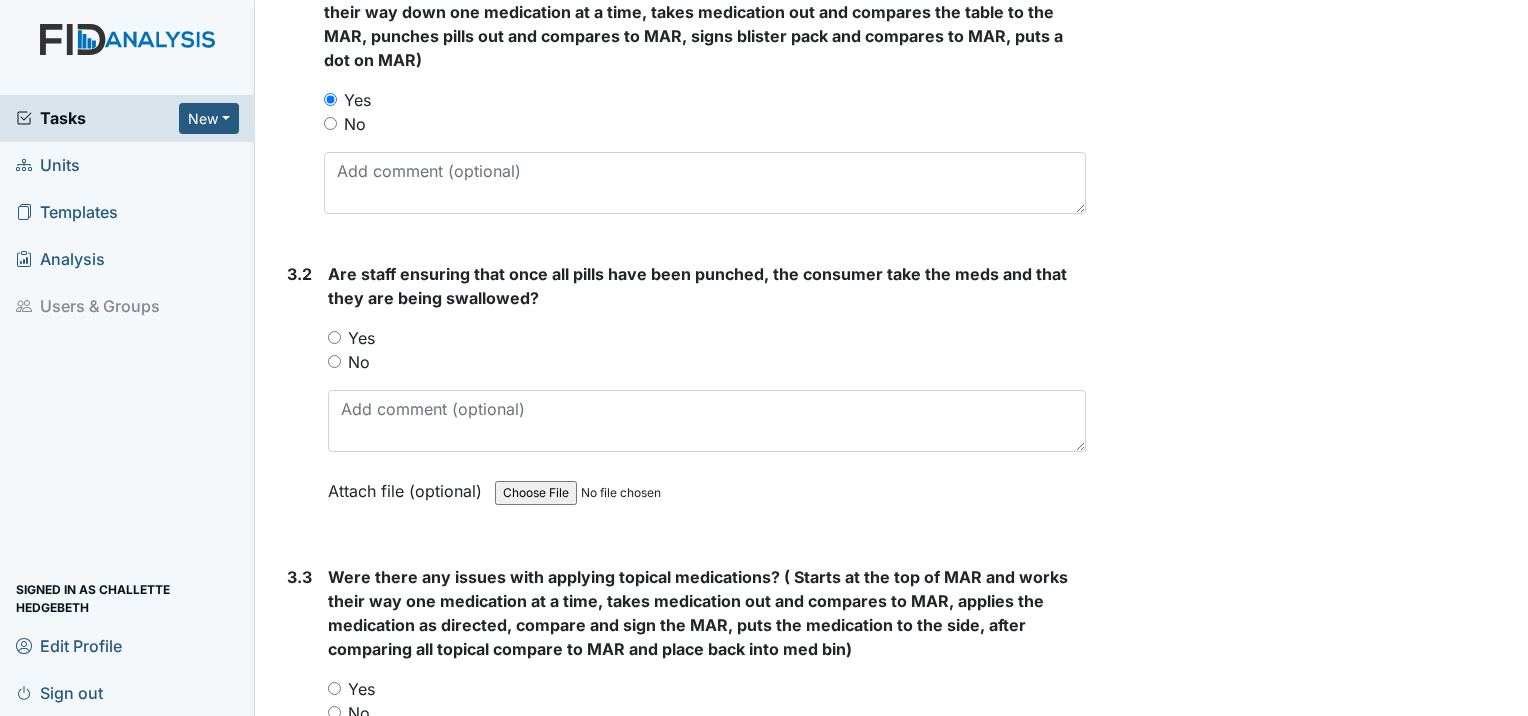 scroll, scrollTop: 2600, scrollLeft: 0, axis: vertical 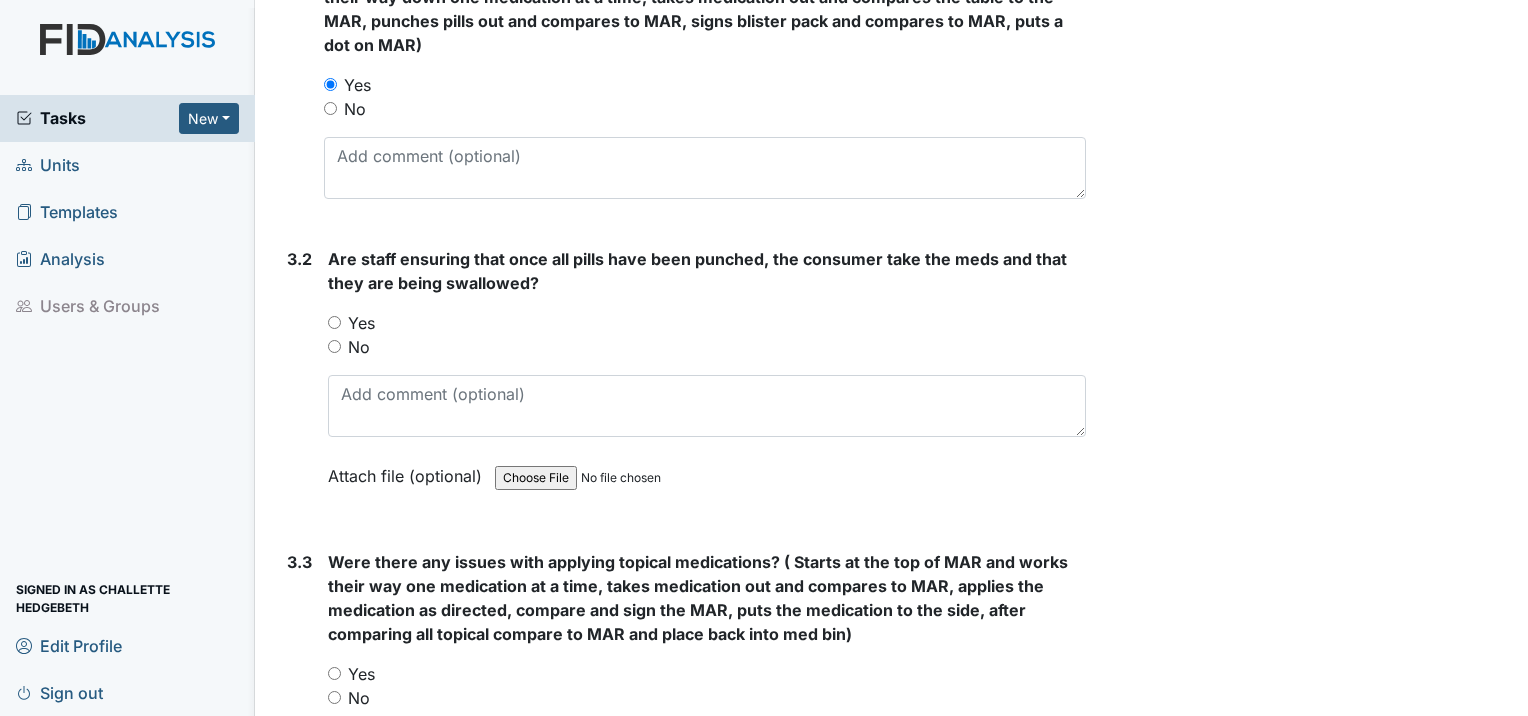 click on "Yes" at bounding box center (334, 322) 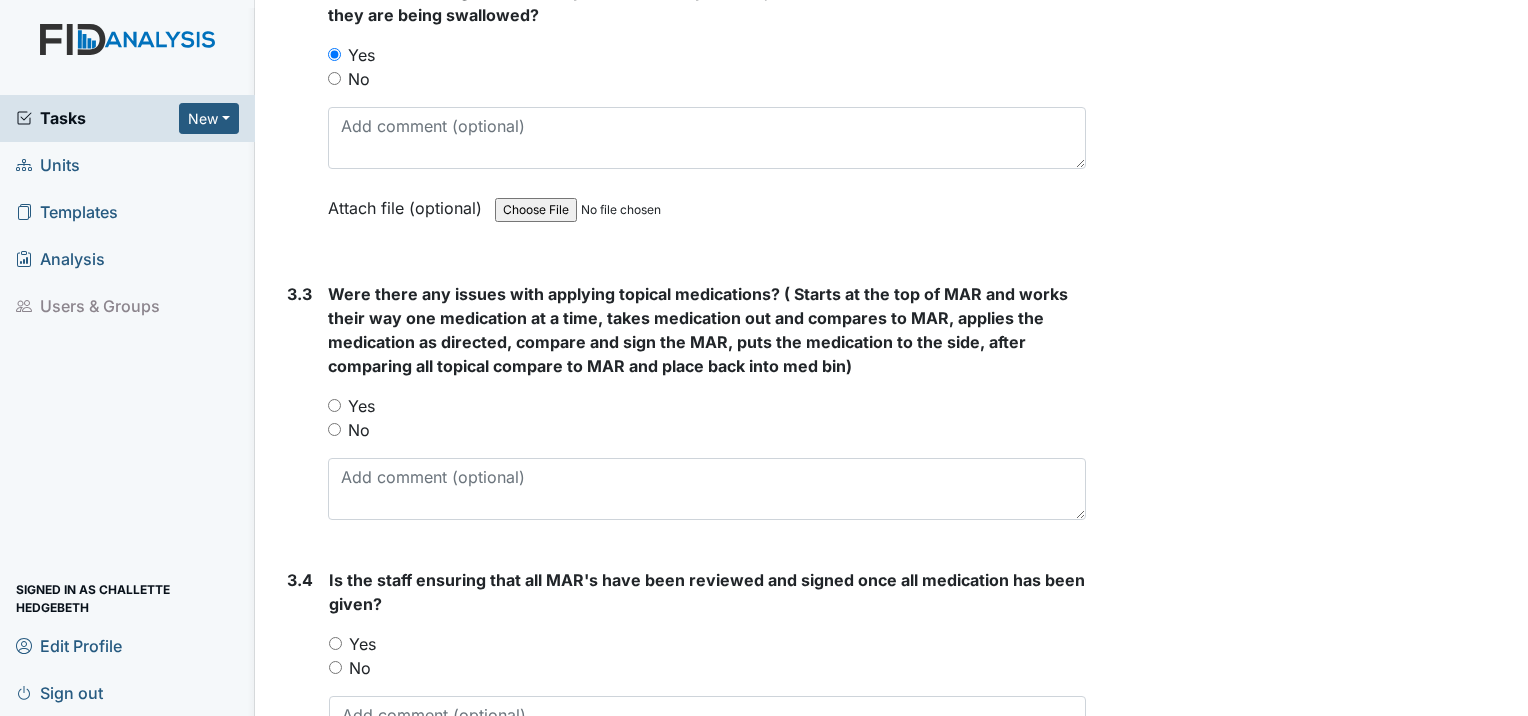 scroll, scrollTop: 2900, scrollLeft: 0, axis: vertical 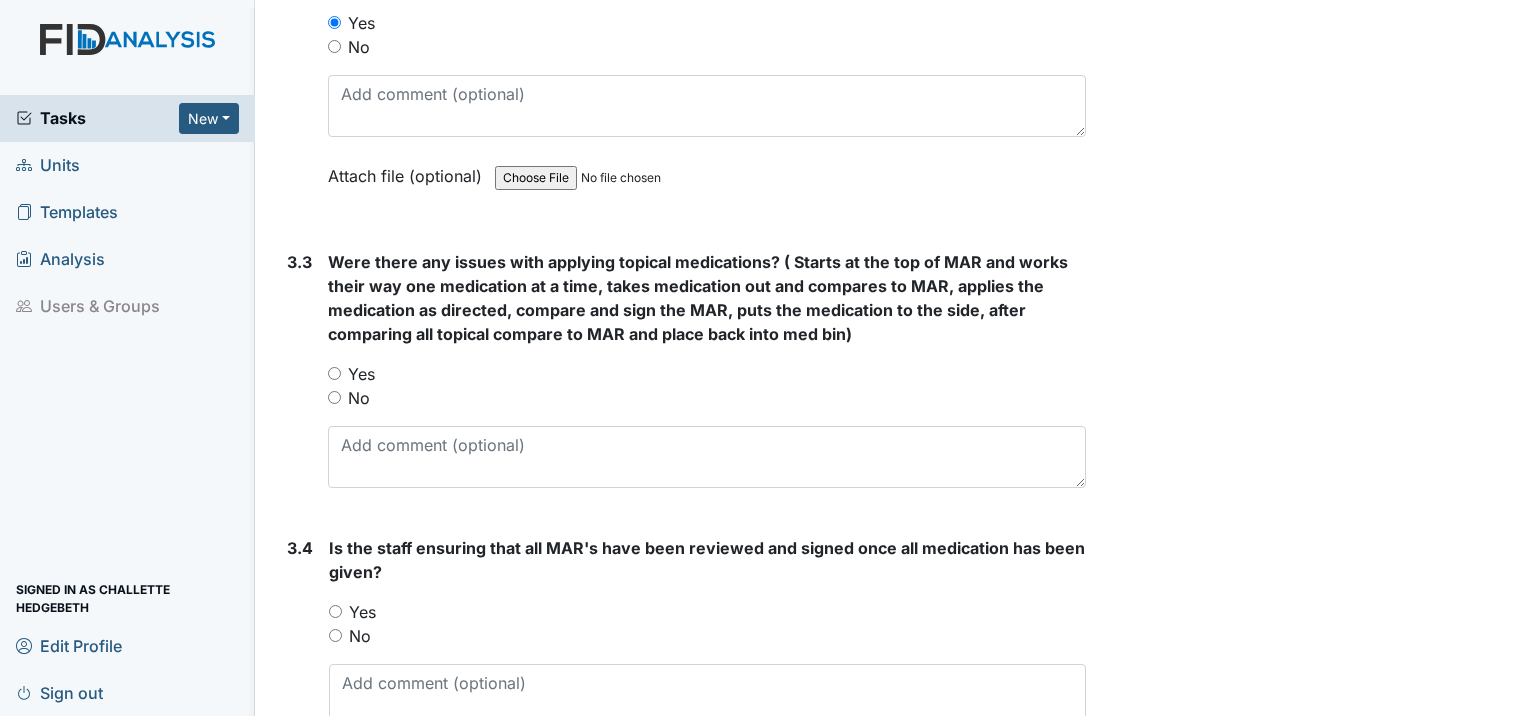 click on "No" at bounding box center [707, 398] 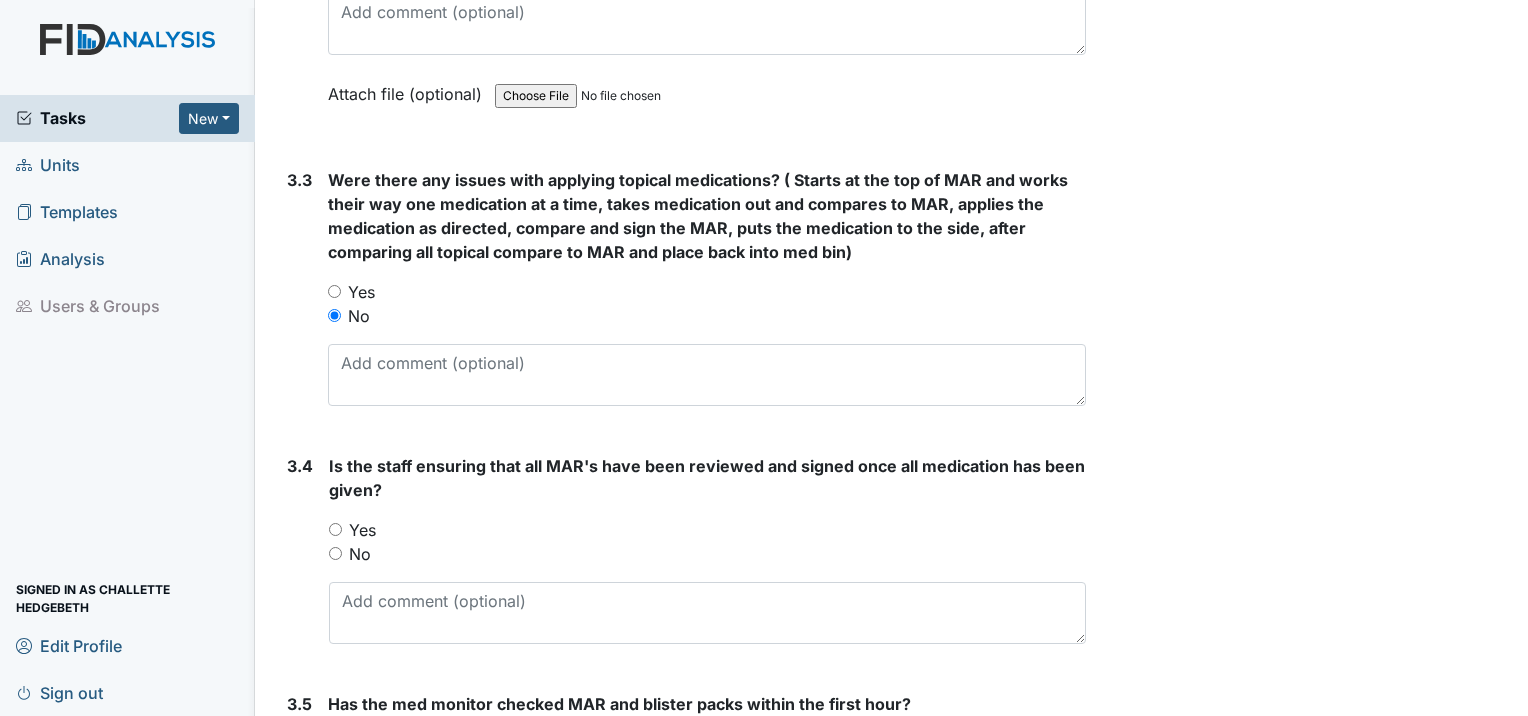 scroll, scrollTop: 3100, scrollLeft: 0, axis: vertical 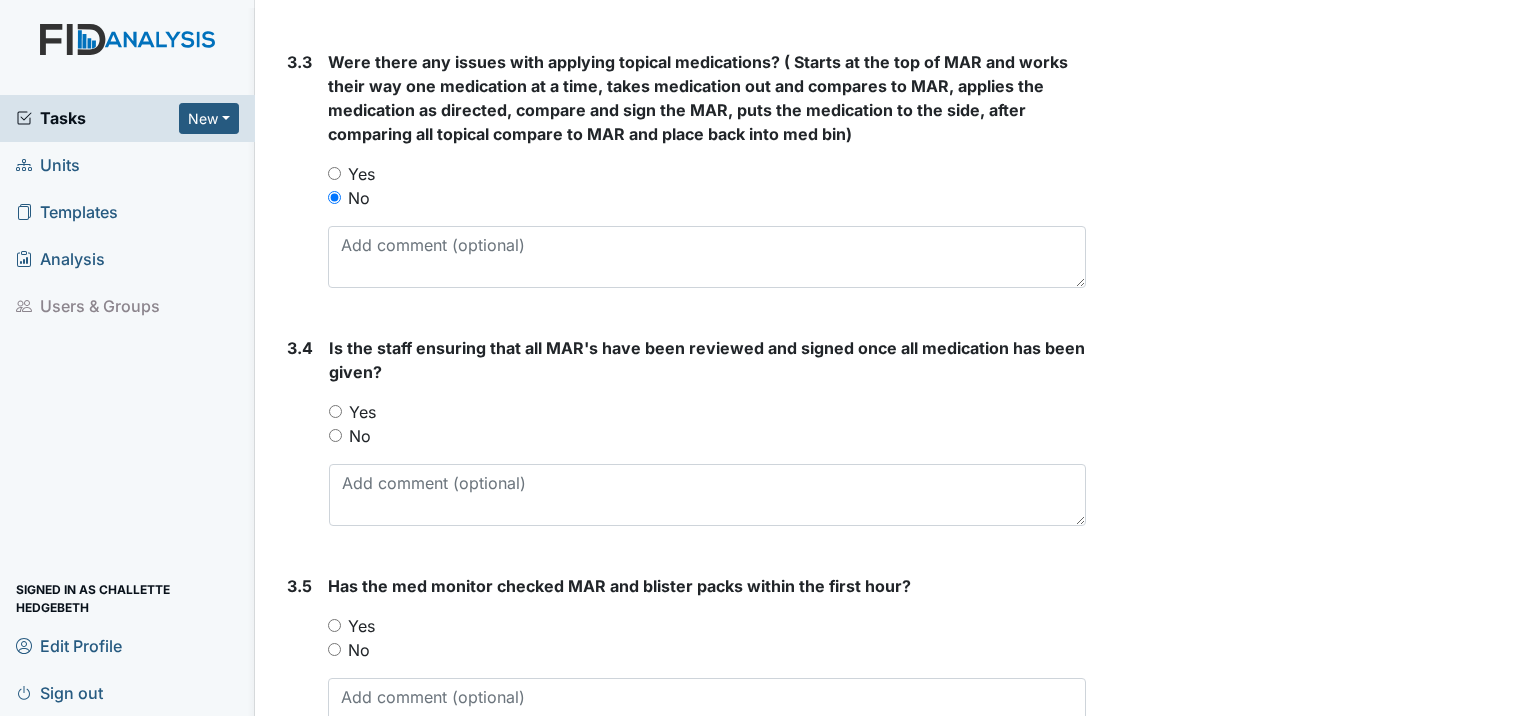 click on "Yes" at bounding box center [335, 411] 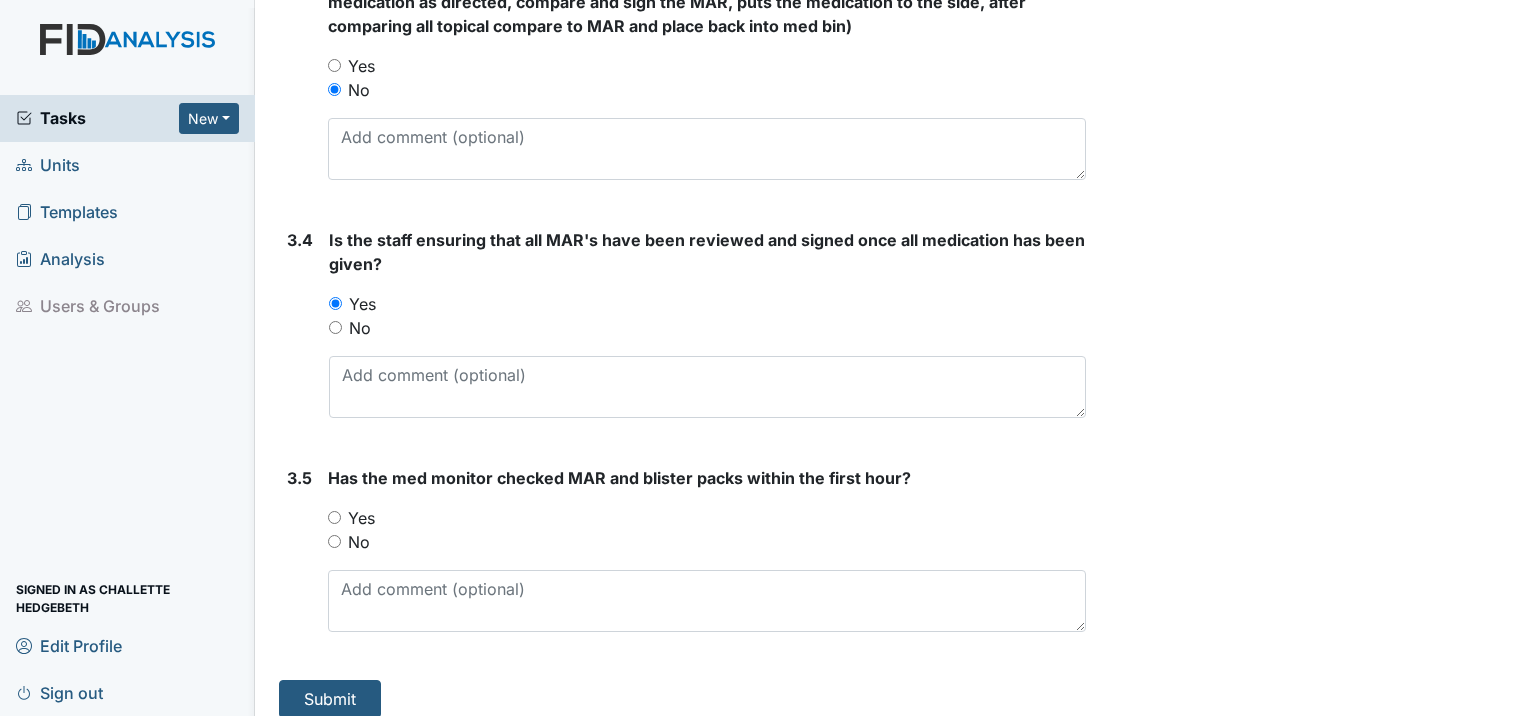 scroll, scrollTop: 3217, scrollLeft: 0, axis: vertical 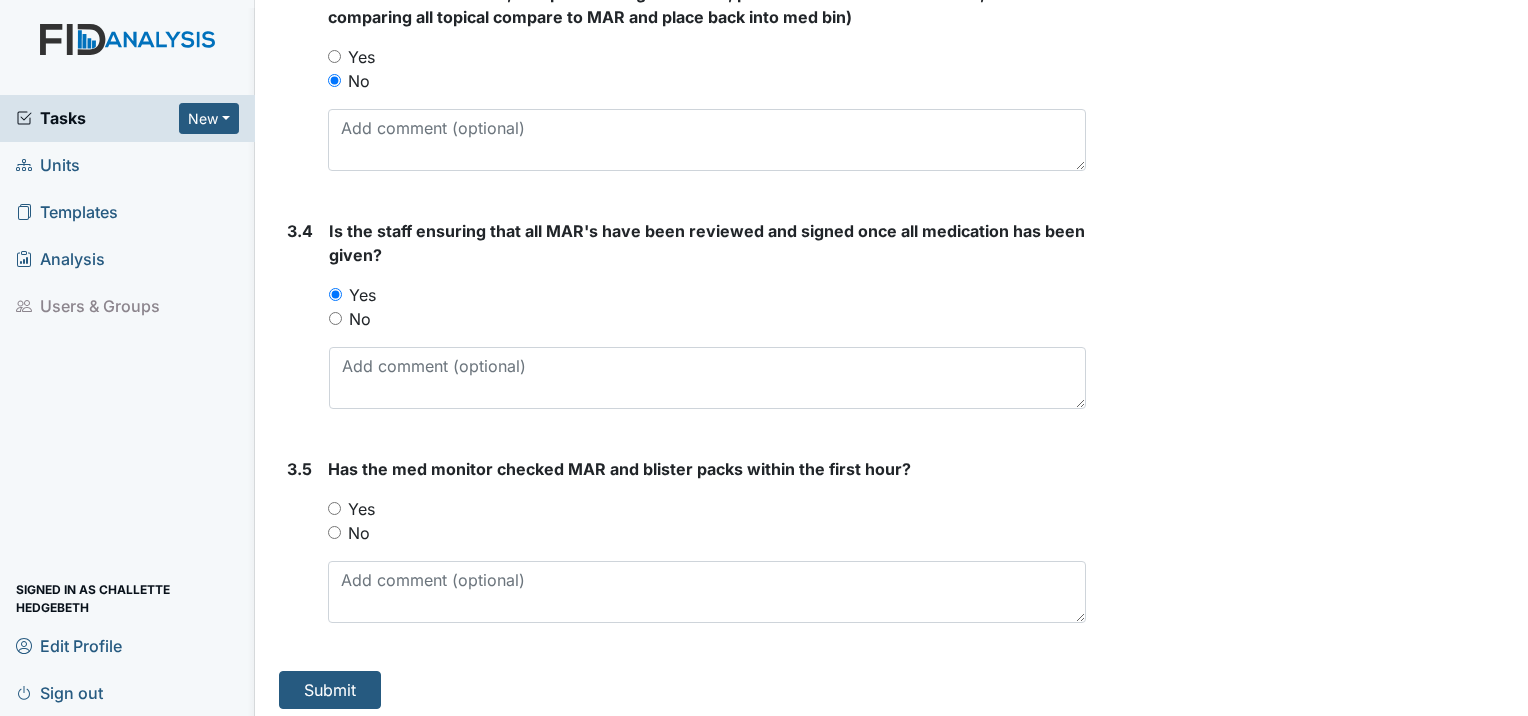 click on "Yes" at bounding box center (334, 508) 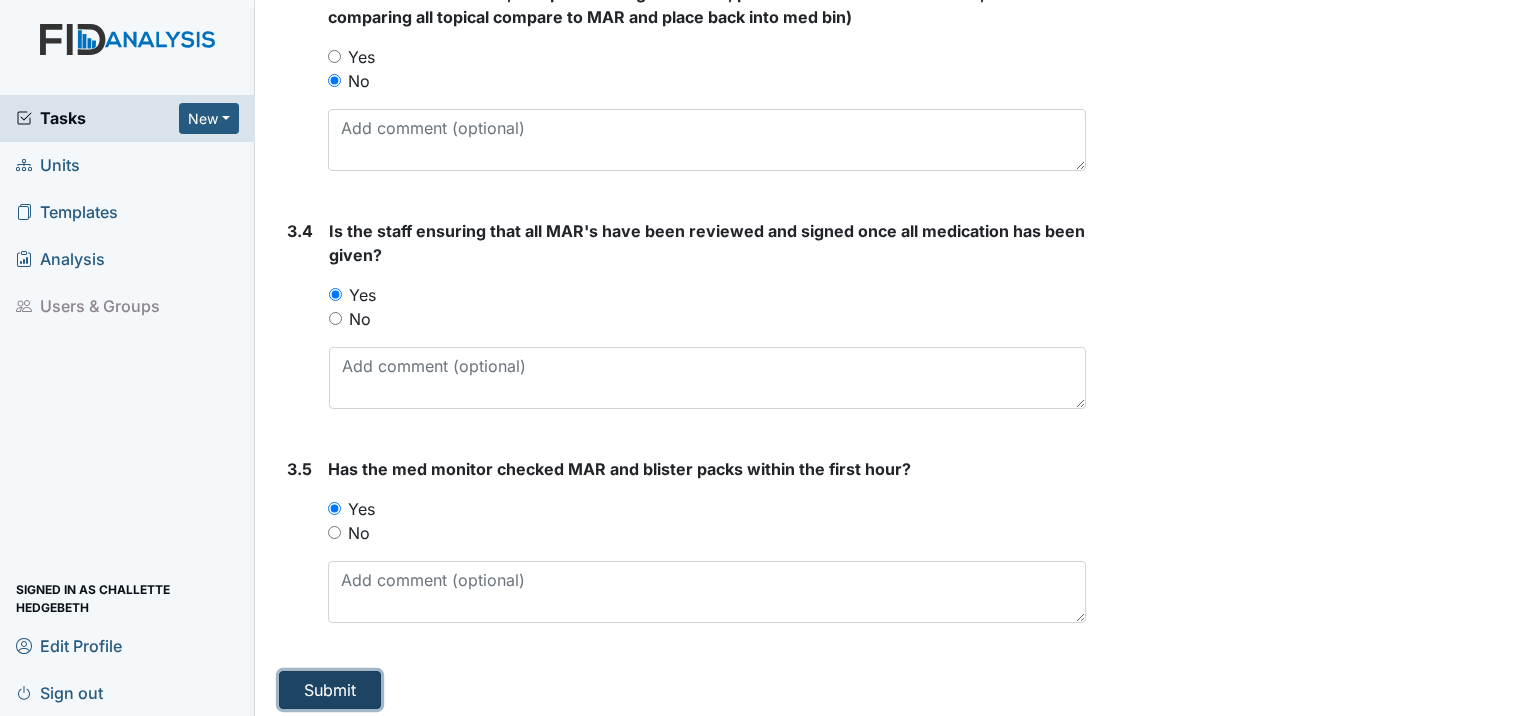 click on "Submit" at bounding box center (330, 690) 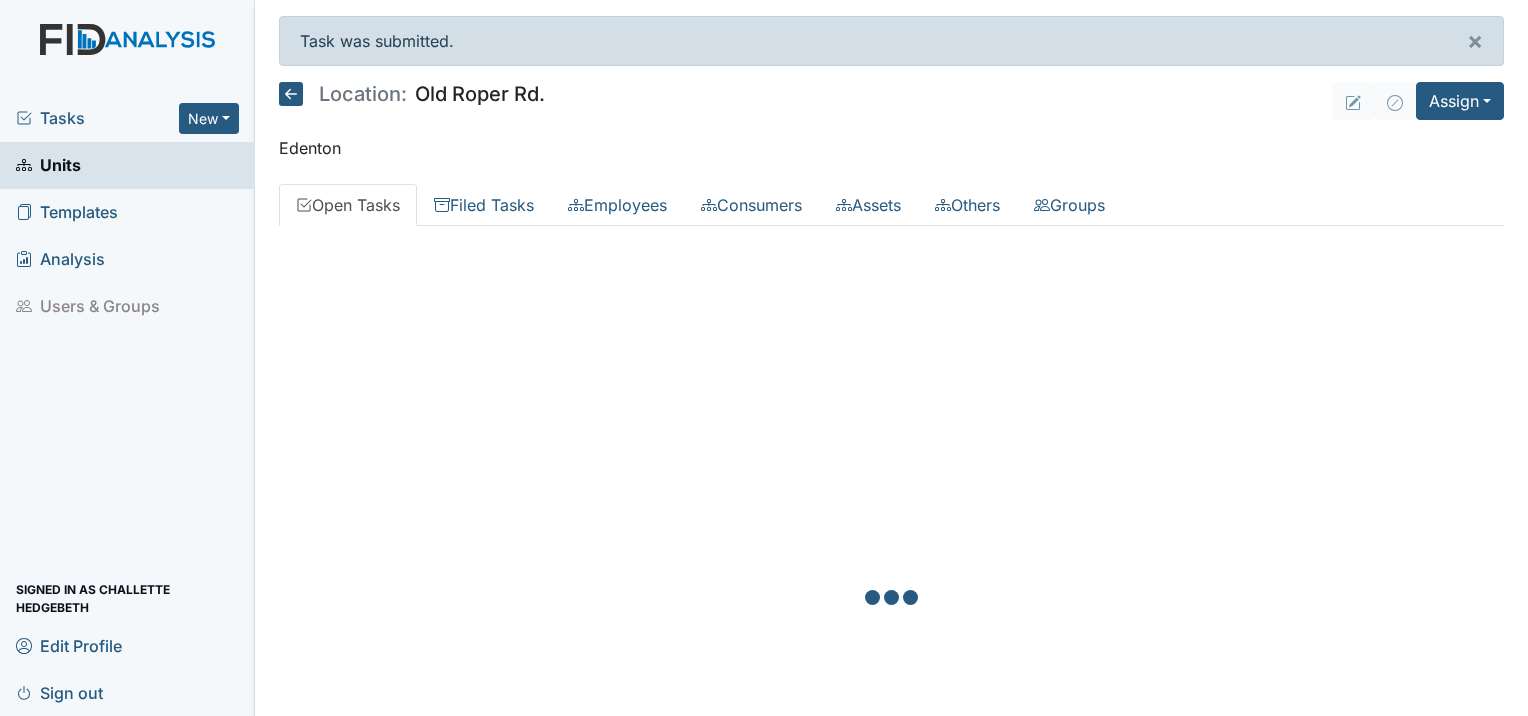 scroll, scrollTop: 0, scrollLeft: 0, axis: both 